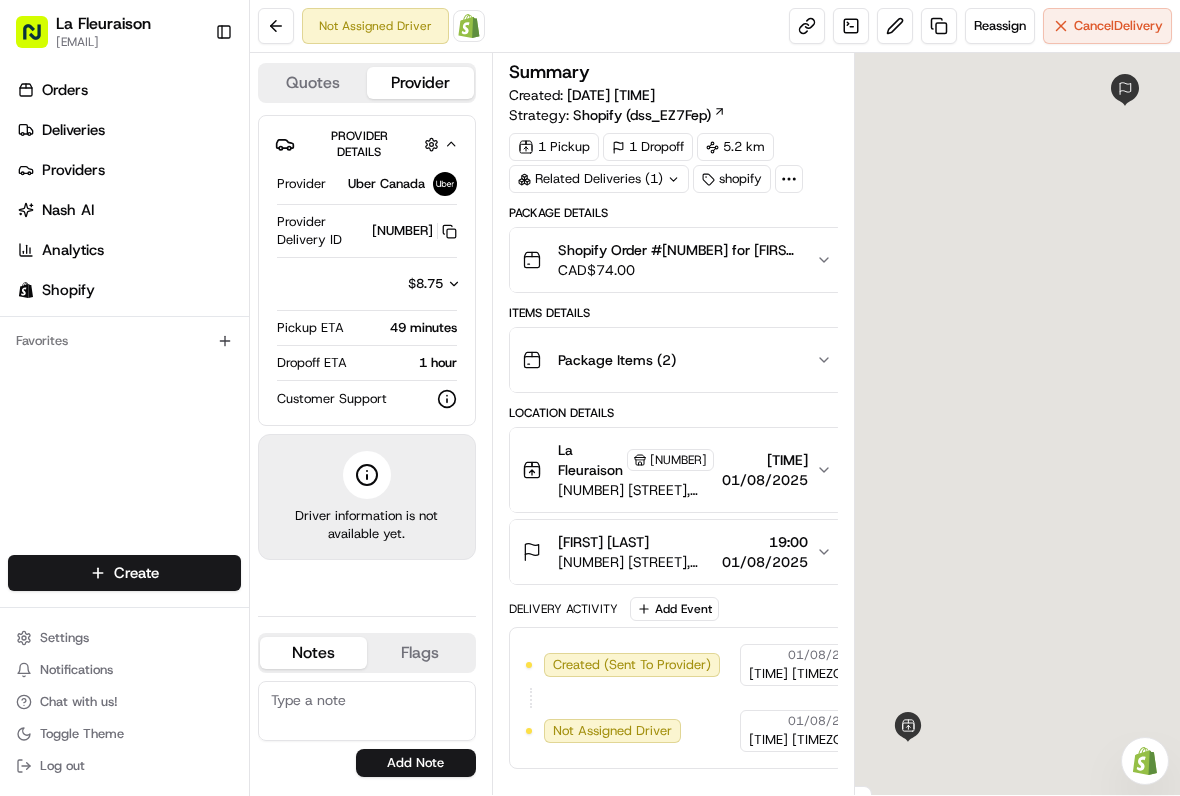 scroll, scrollTop: 0, scrollLeft: 0, axis: both 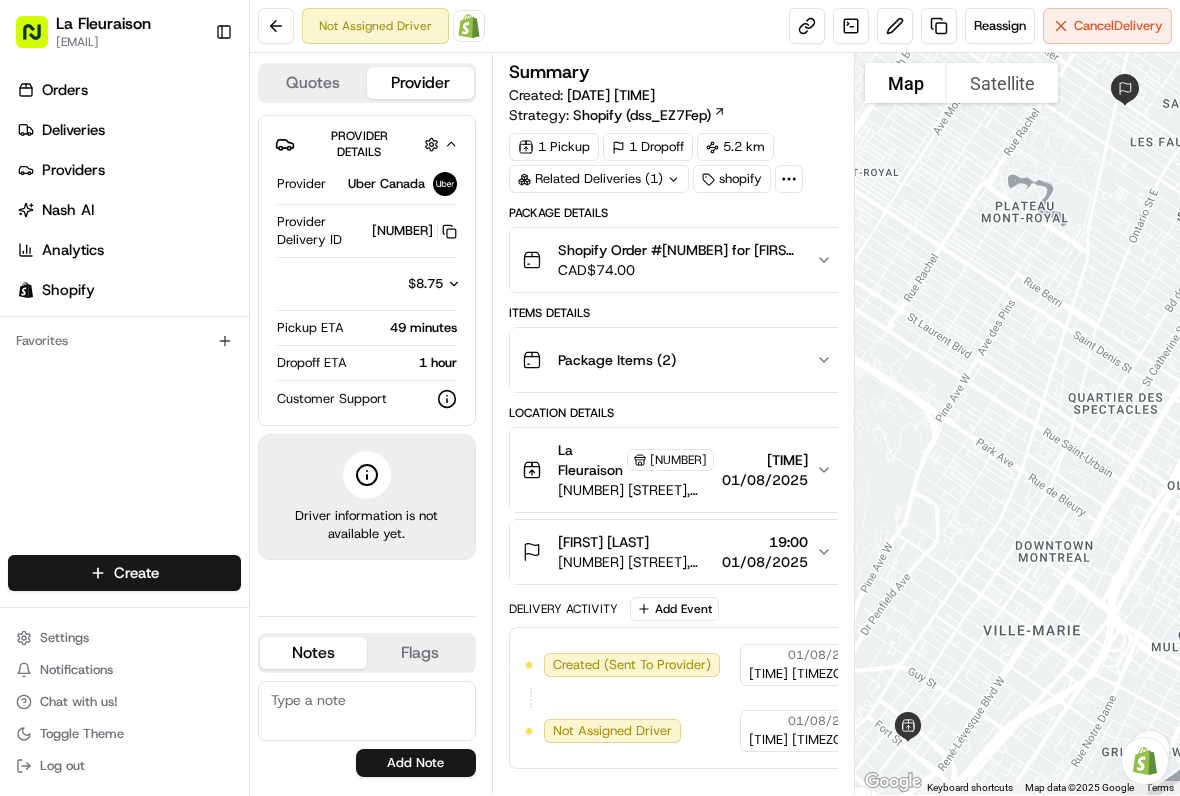 click on "Reassign" at bounding box center (1000, 26) 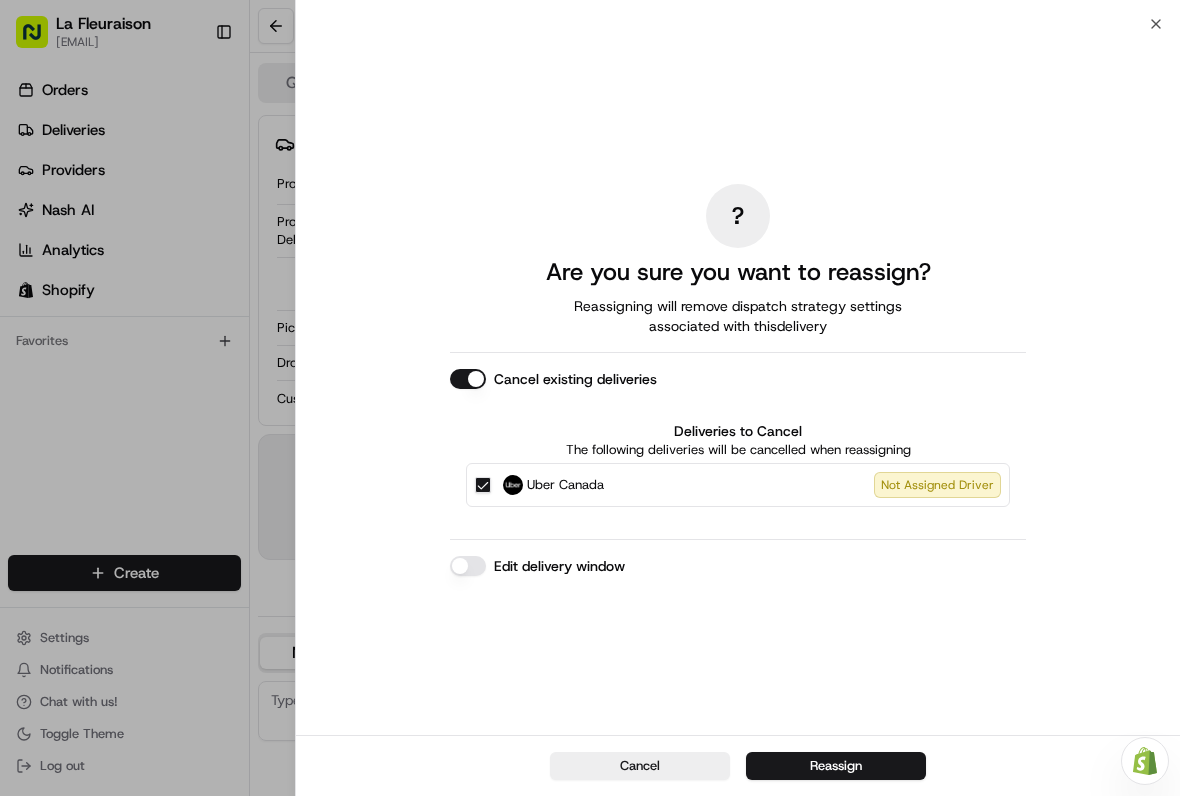 click on "Edit delivery window" at bounding box center [468, 566] 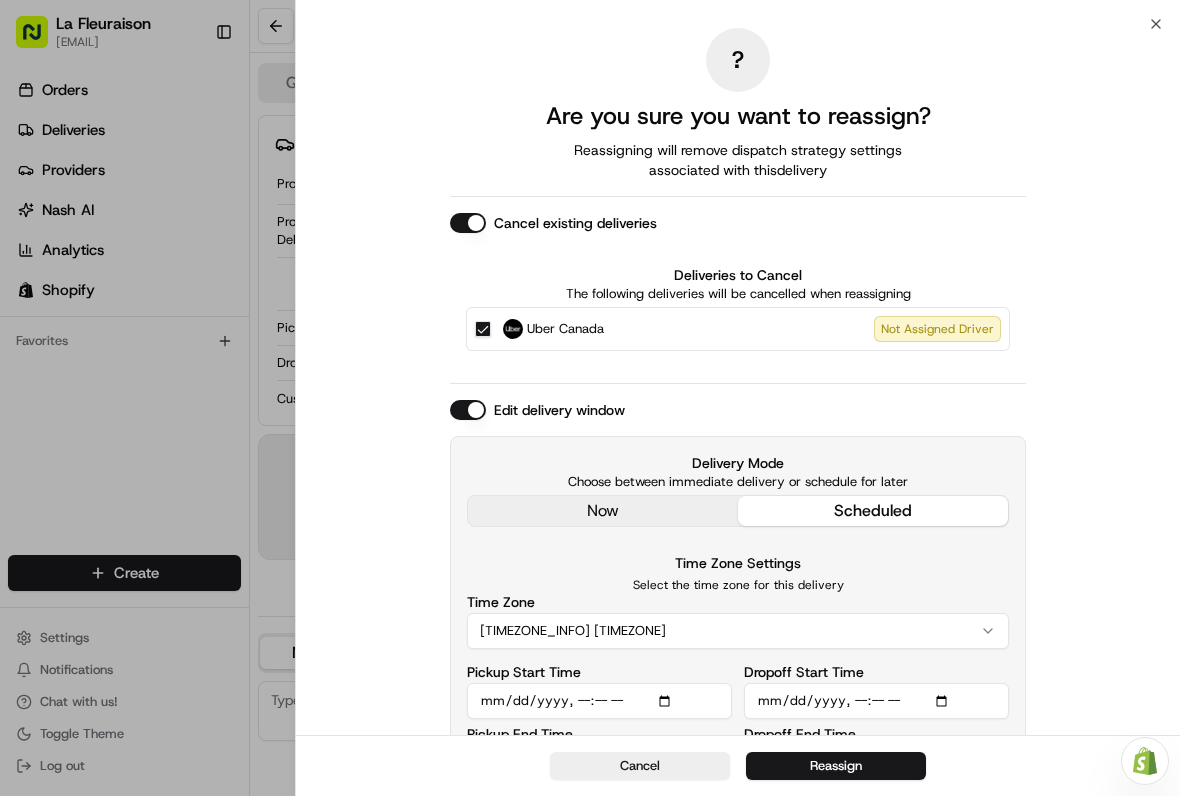 click on "Edit delivery window Delivery Mode Choose between immediate delivery or schedule for later now scheduled Time Zone Settings Select the time zone for this delivery Time Zone [TIMEZONE_INFO] [TIMEZONE] Pickup Start Time Pickup End Time Dropoff Start Time Dropoff End Time" at bounding box center (738, 599) 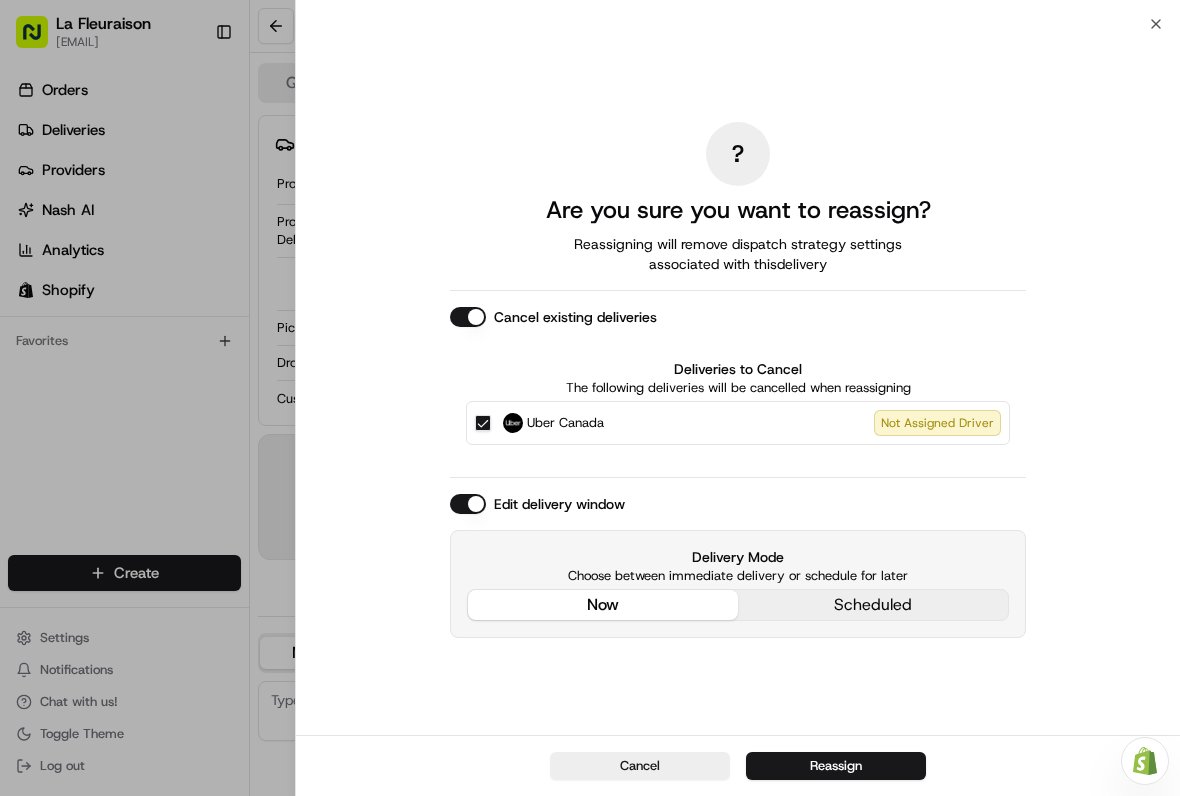 click on "Reassign" at bounding box center [836, 766] 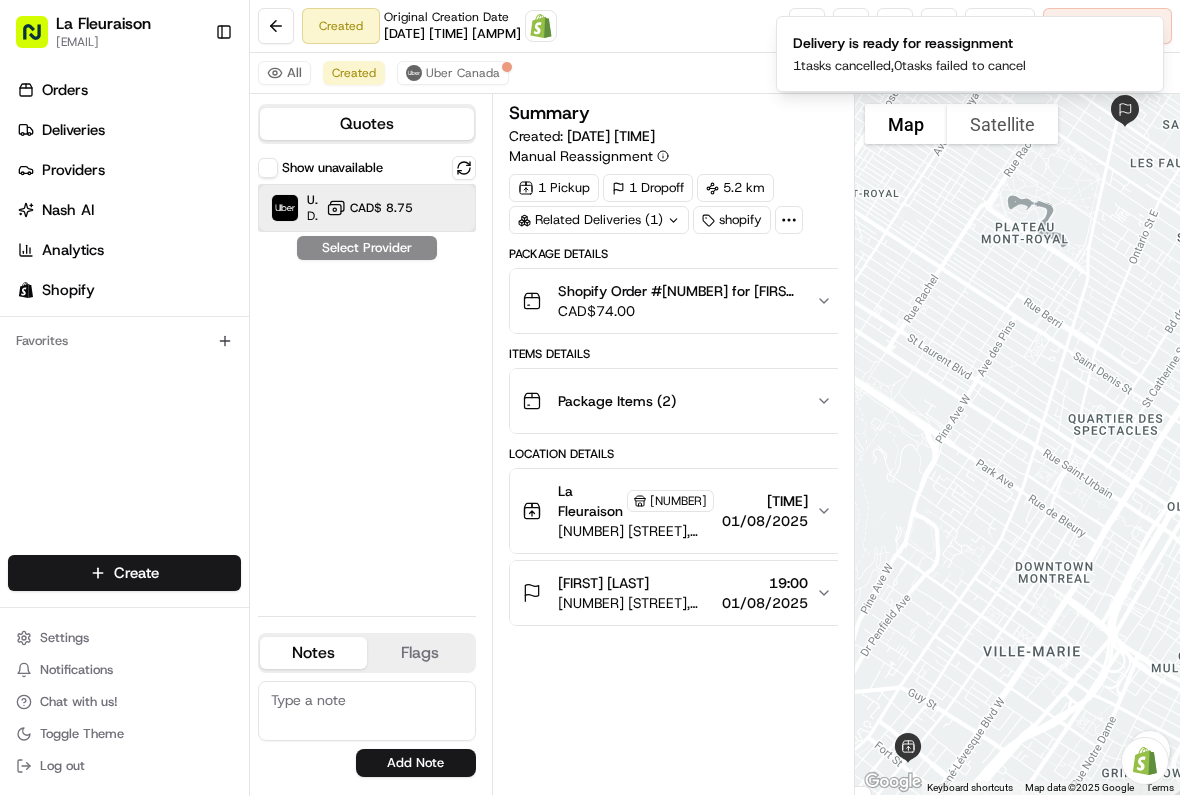 click on "Uber Canada Dropoff ETA   [MINUTES] minutes CAD$   [AMOUNT]" at bounding box center (367, 208) 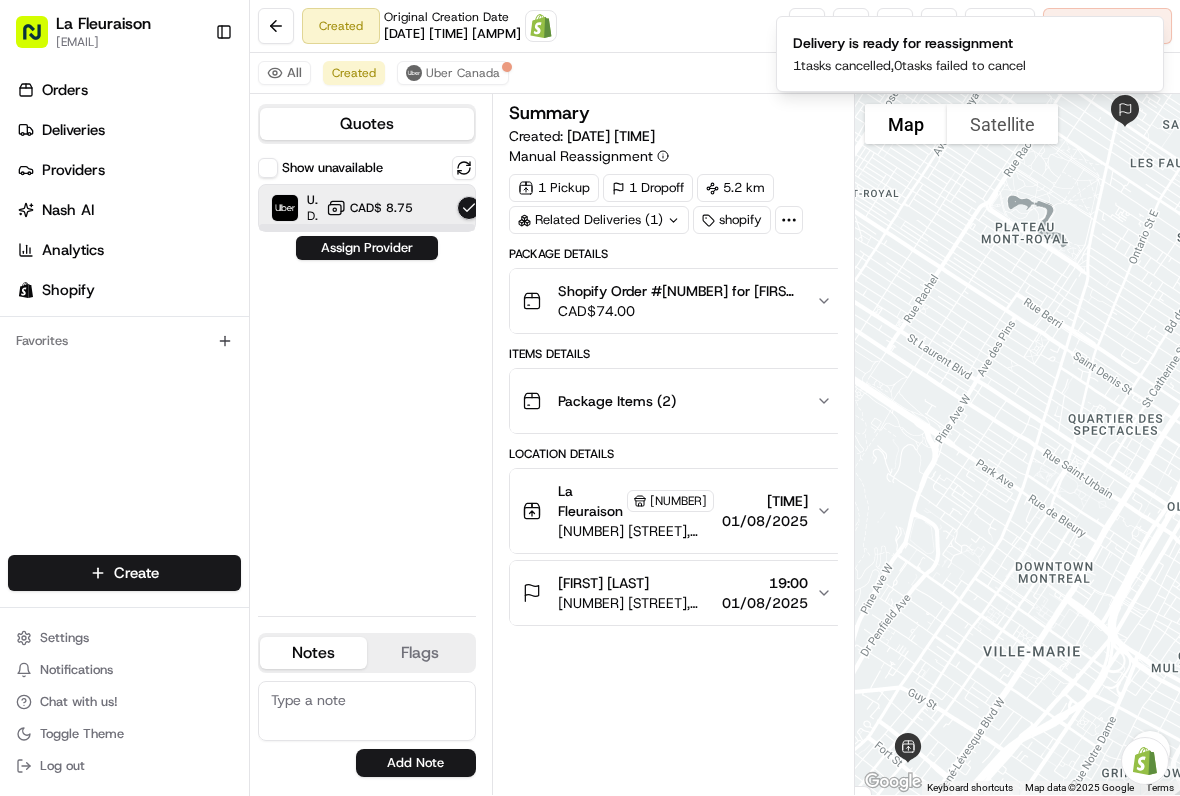 click on "Assign Provider" at bounding box center (367, 248) 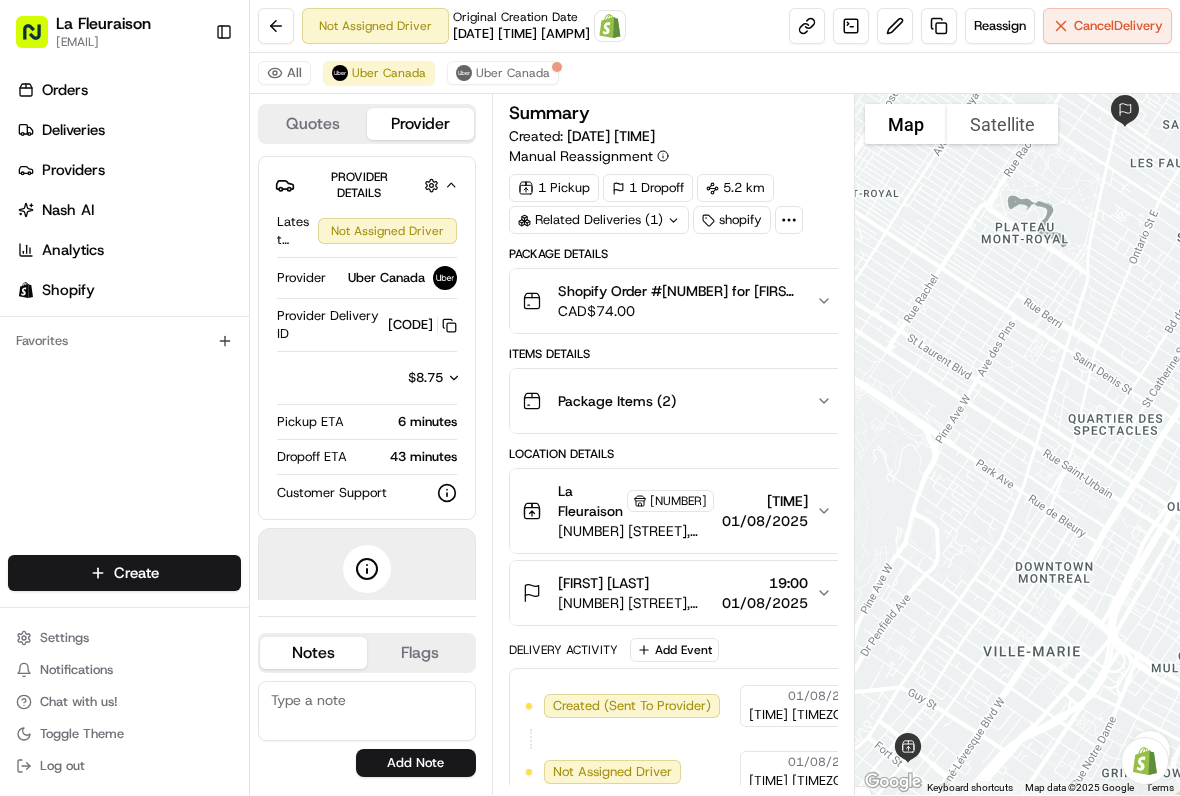 scroll, scrollTop: 0, scrollLeft: 0, axis: both 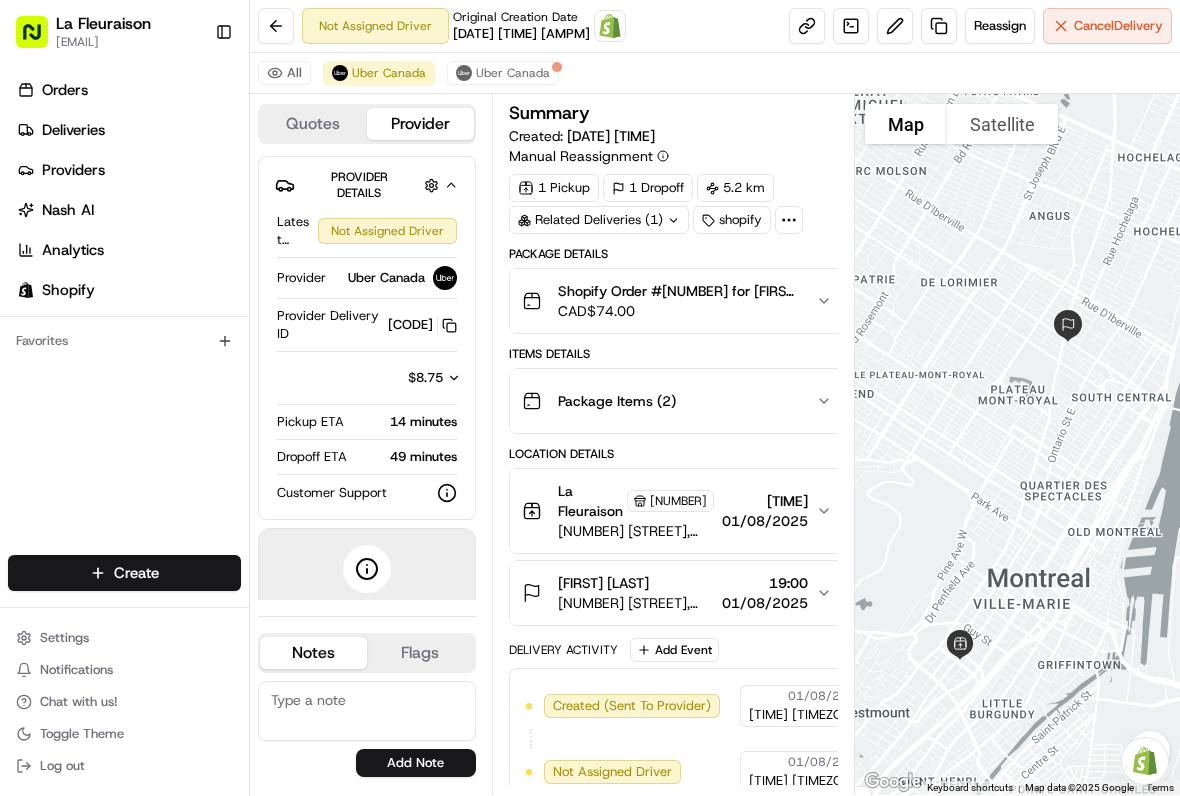click at bounding box center [276, 26] 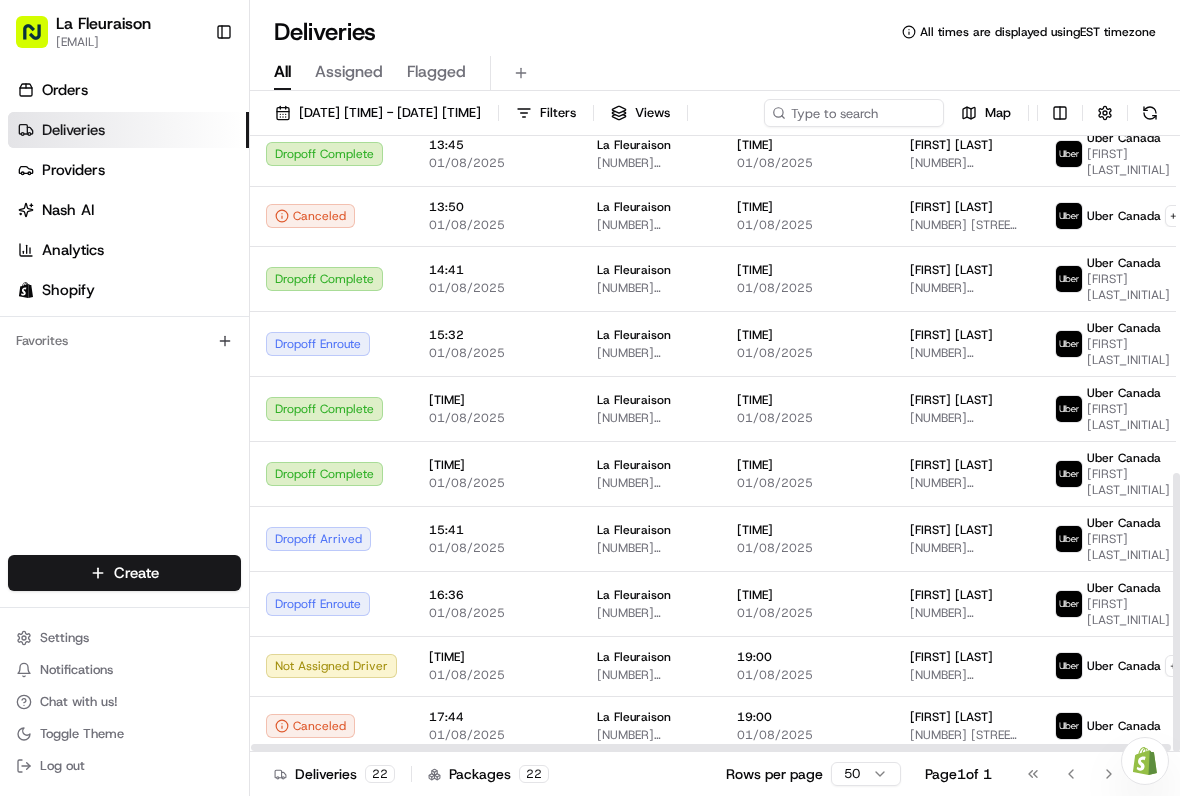 scroll, scrollTop: 744, scrollLeft: 0, axis: vertical 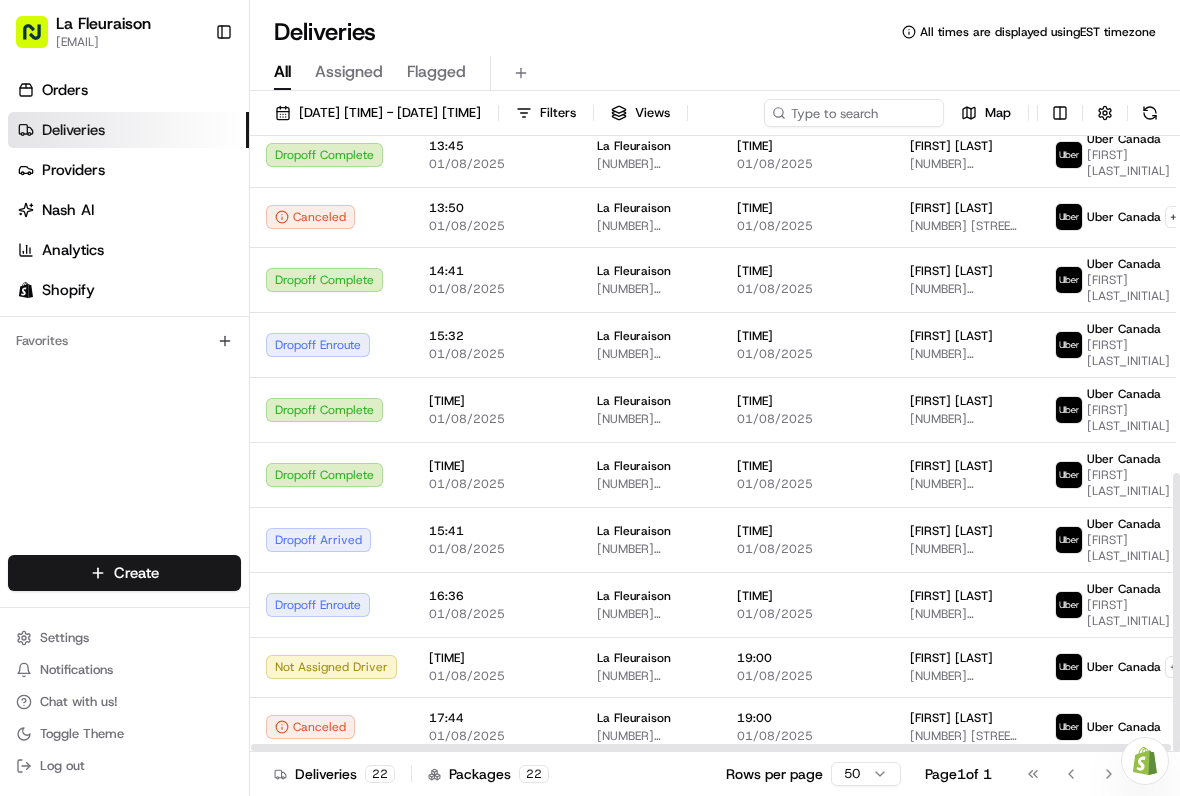 click on "15:41" at bounding box center (497, 531) 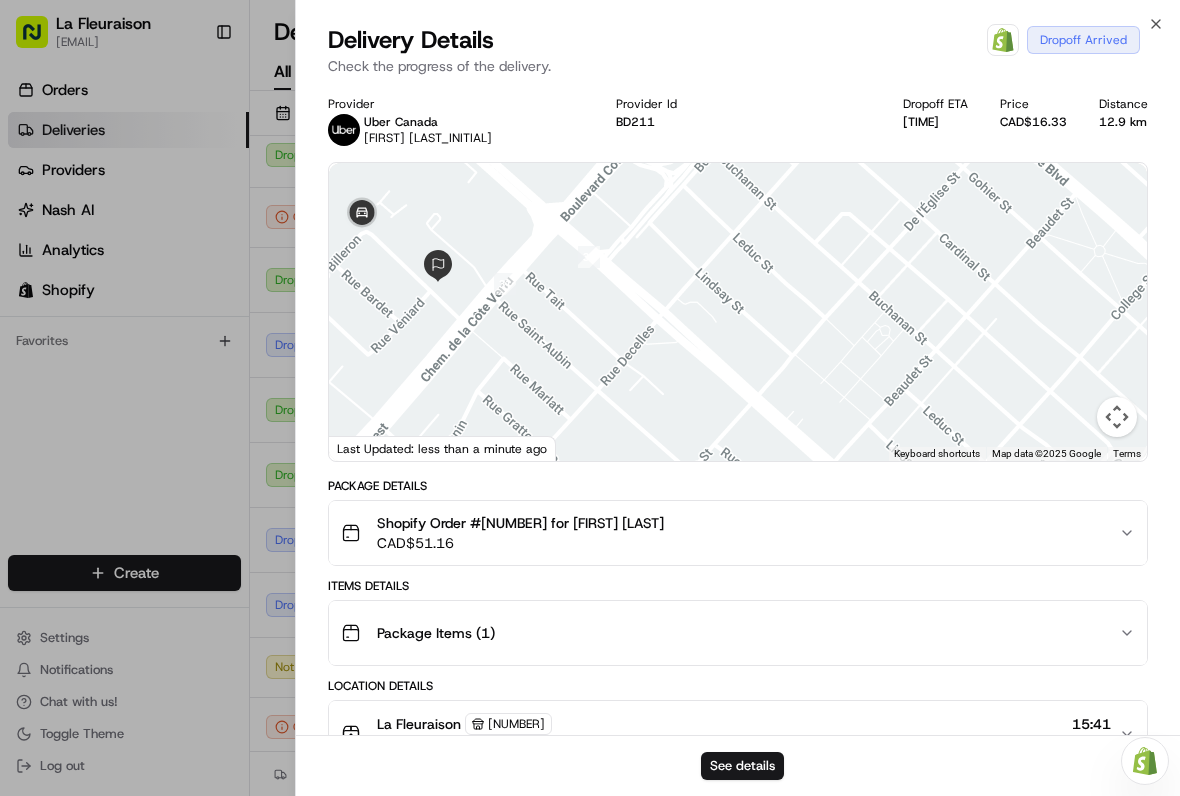 click at bounding box center [590, 398] 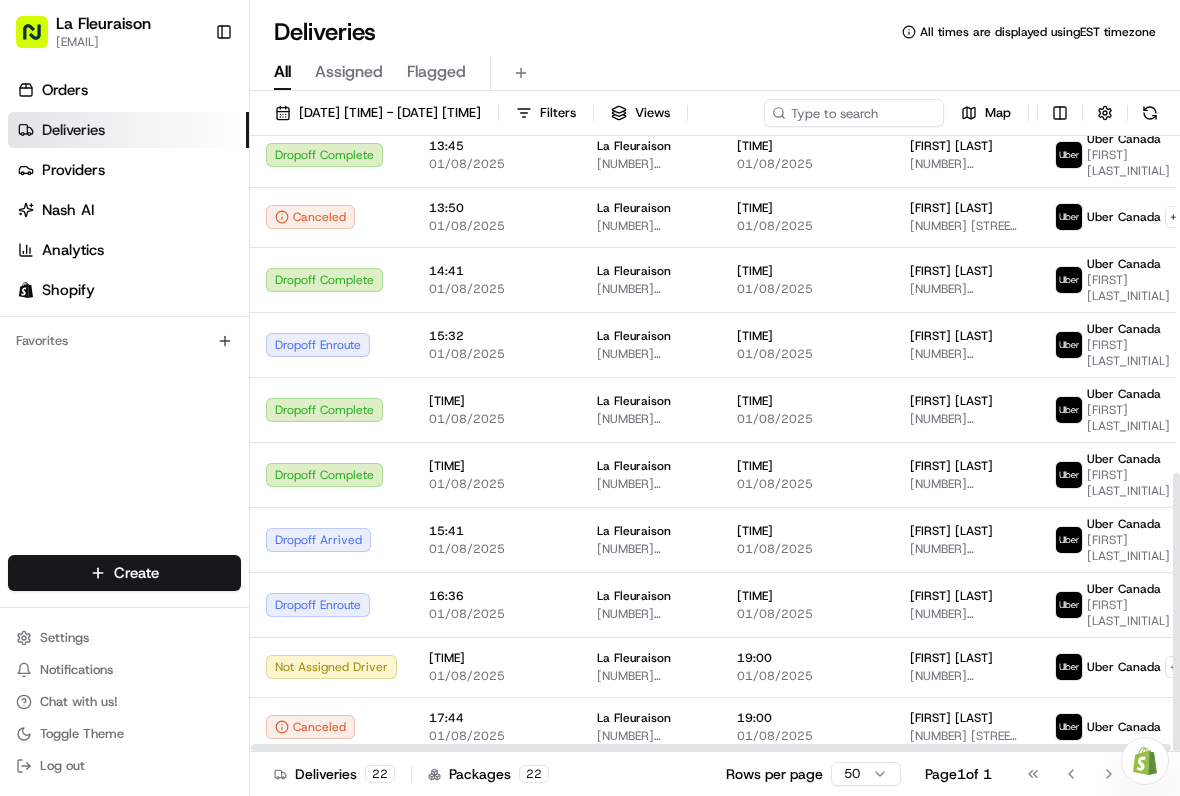 click on "15:41" at bounding box center (497, 531) 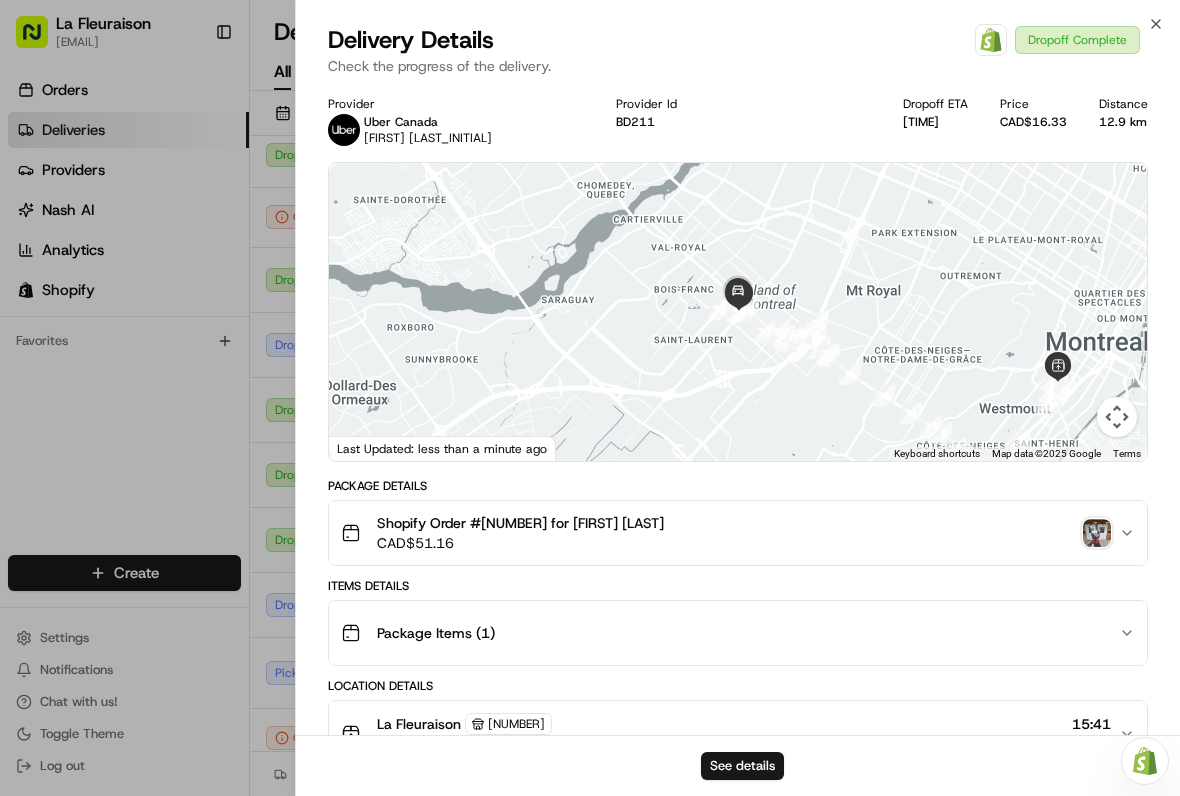 click at bounding box center (590, 398) 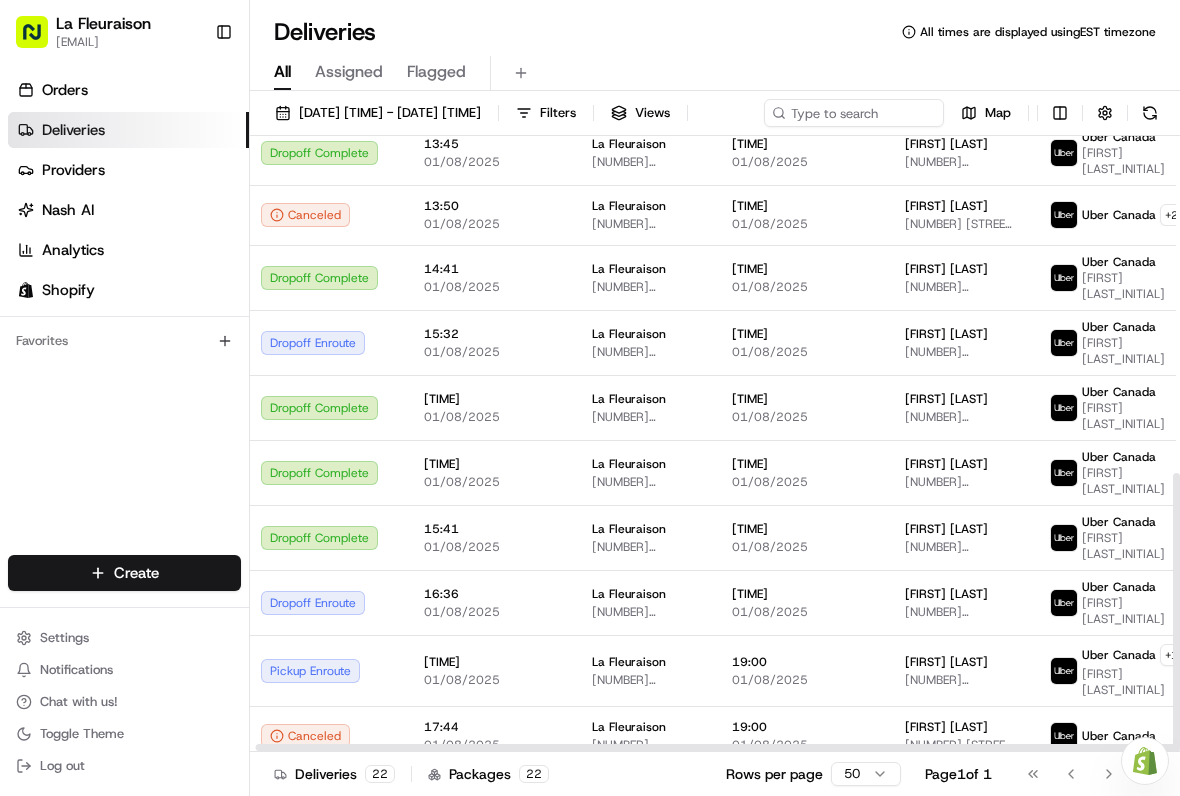 scroll, scrollTop: 744, scrollLeft: 6, axis: both 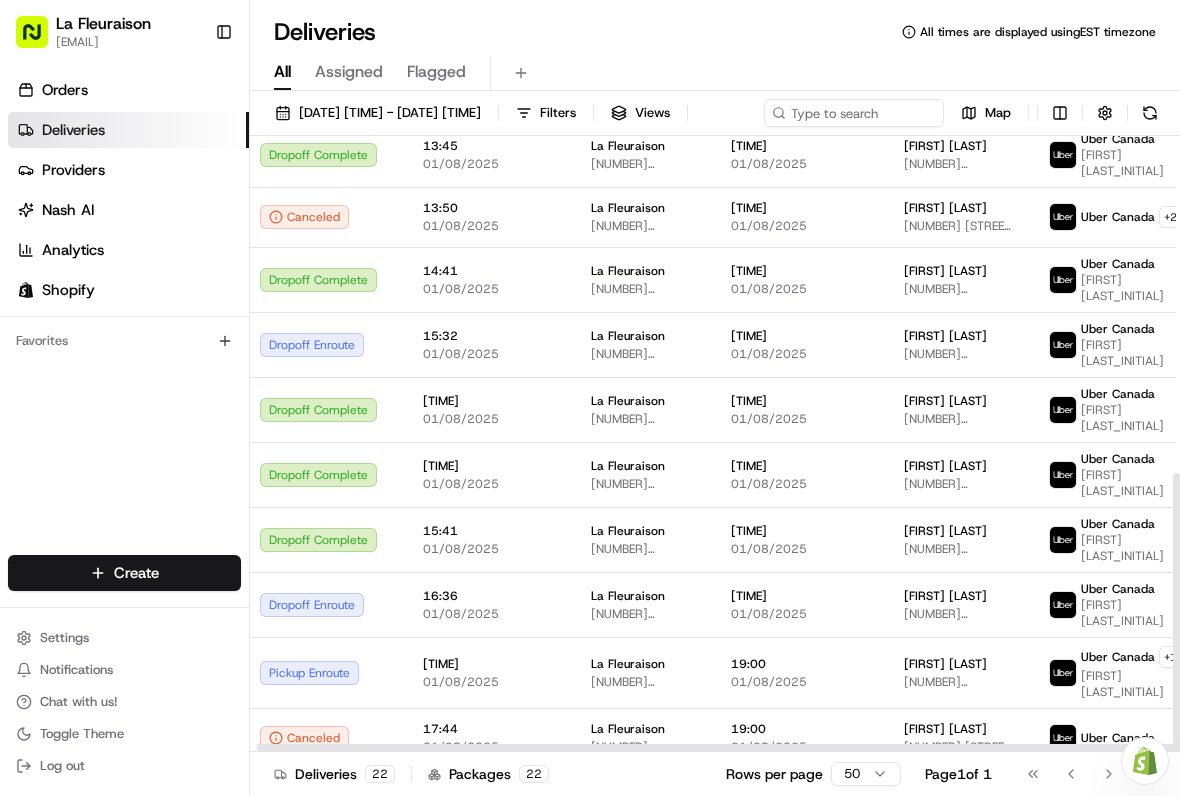 click on "01/08/2025" at bounding box center (491, 682) 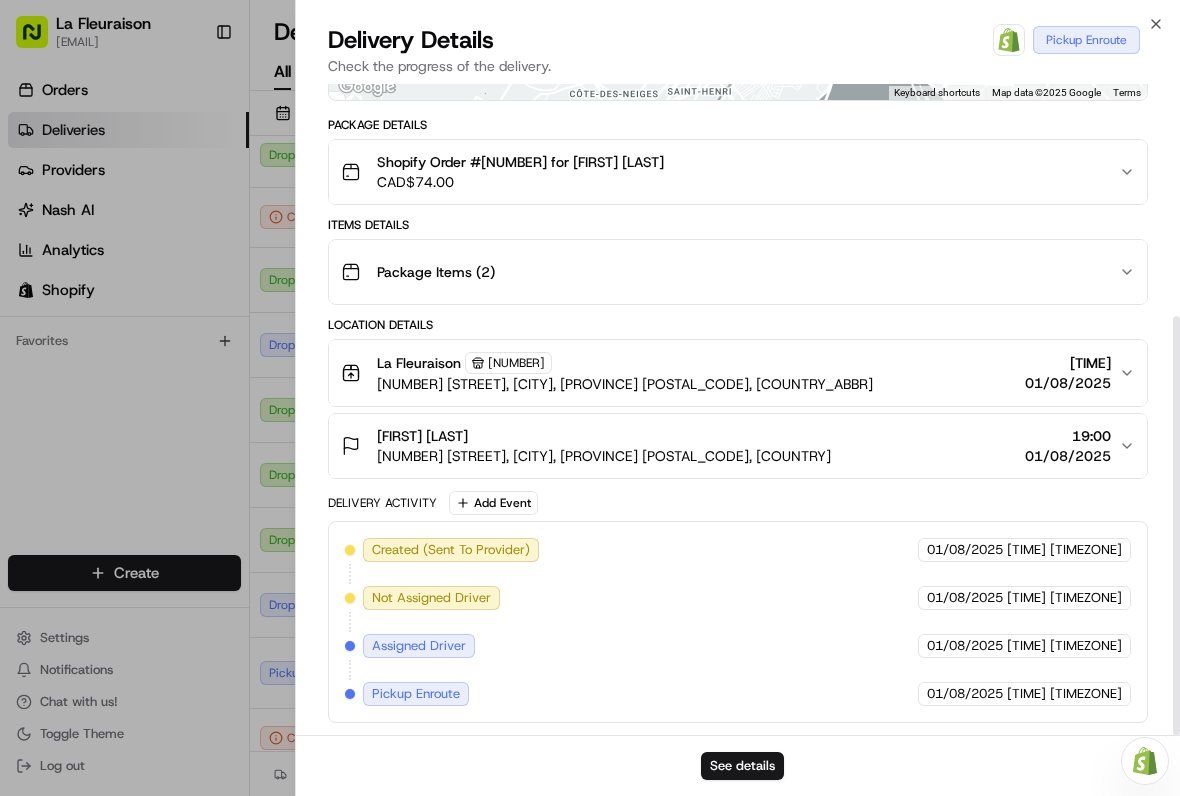 scroll, scrollTop: 361, scrollLeft: 0, axis: vertical 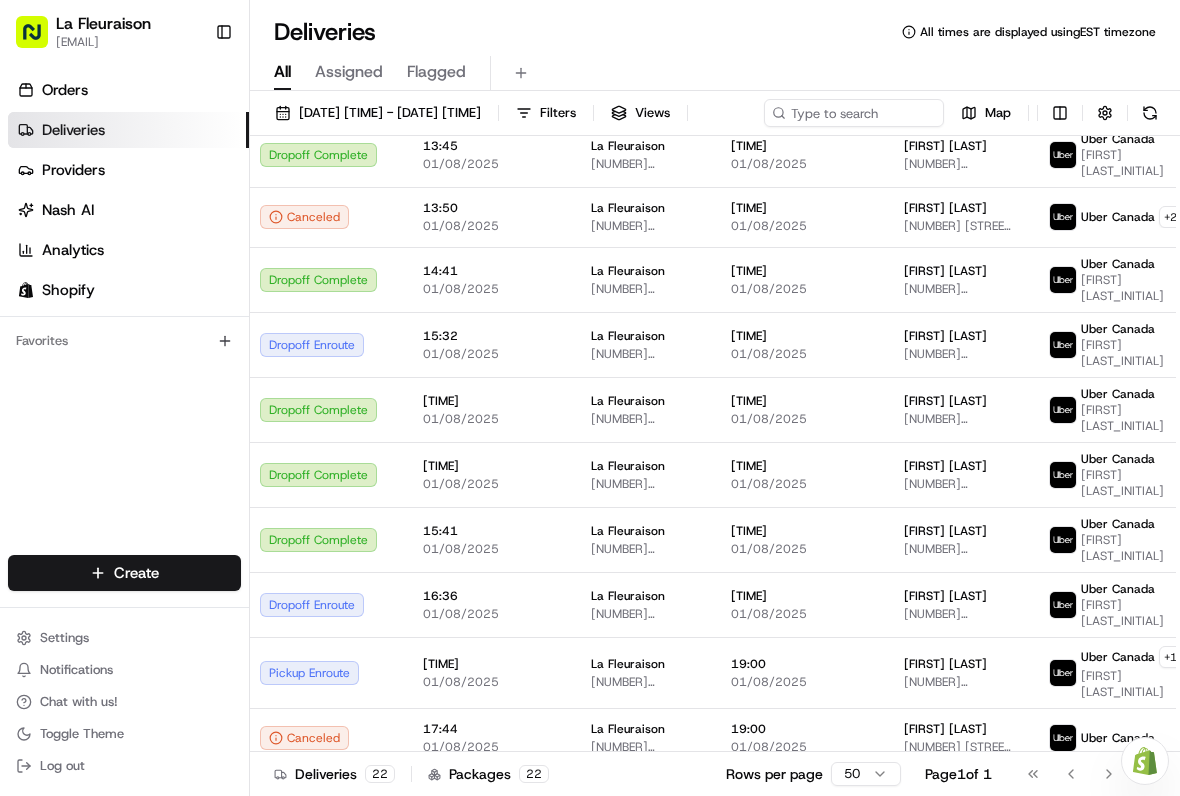 click on "La Fleuraison" at bounding box center [645, 664] 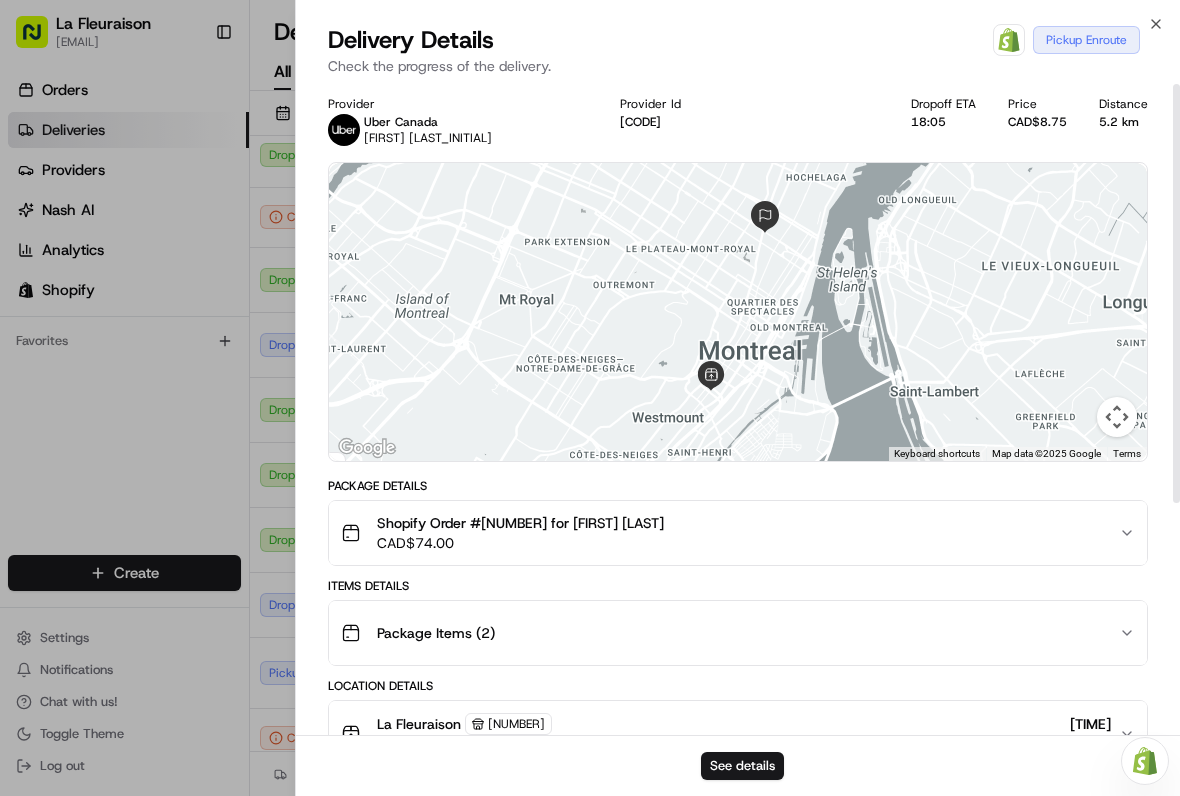 scroll, scrollTop: 0, scrollLeft: 0, axis: both 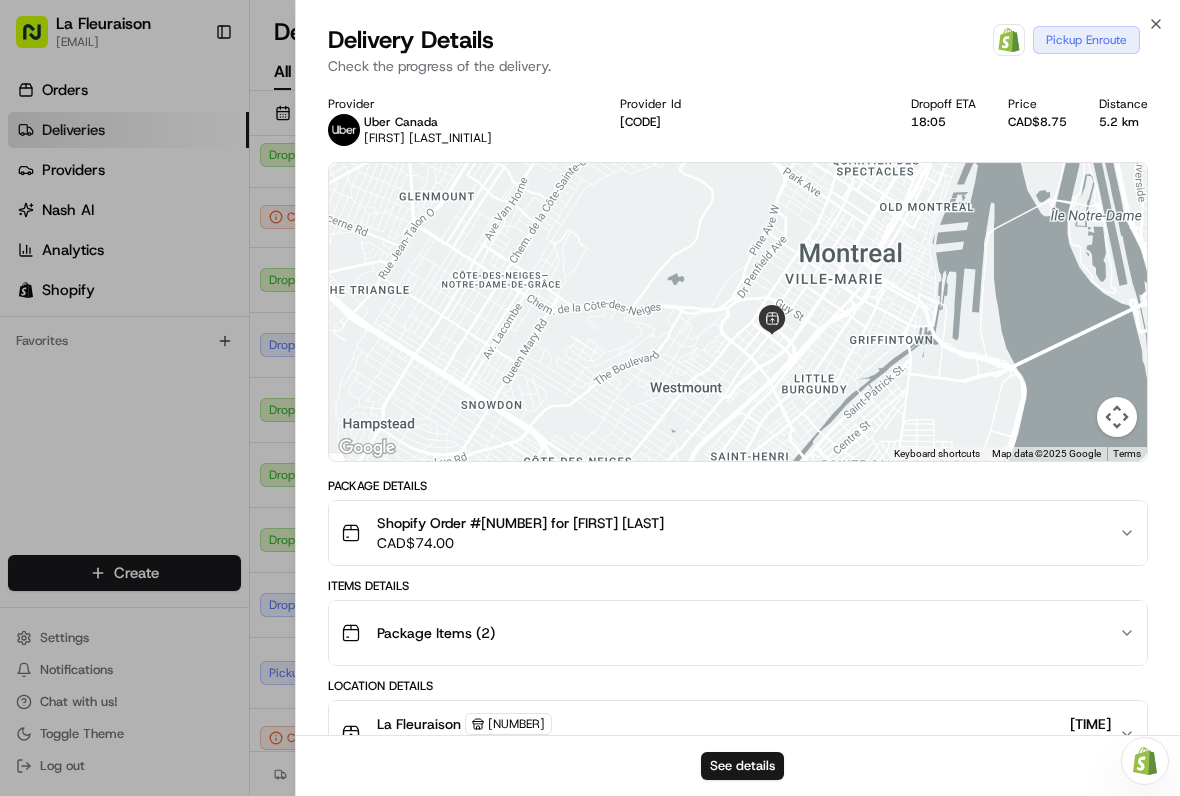 click at bounding box center [590, 398] 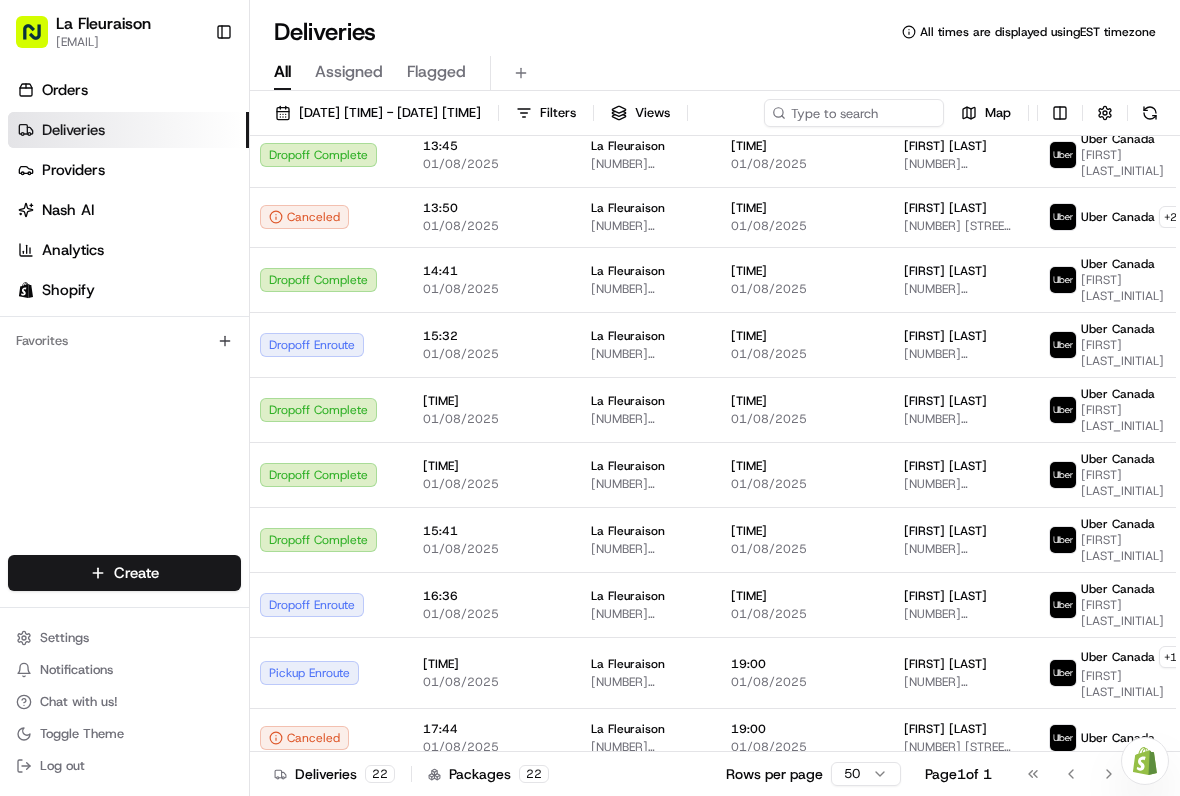 click at bounding box center [1150, 113] 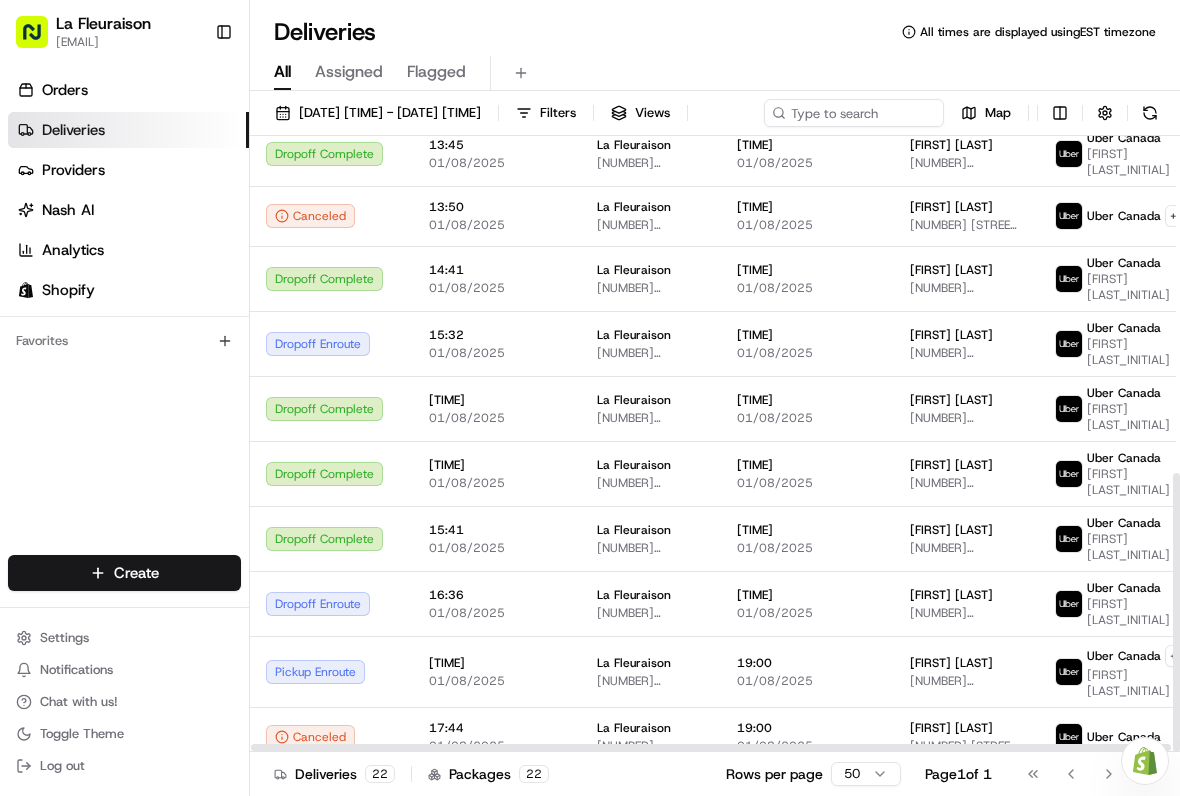 scroll, scrollTop: 744, scrollLeft: 0, axis: vertical 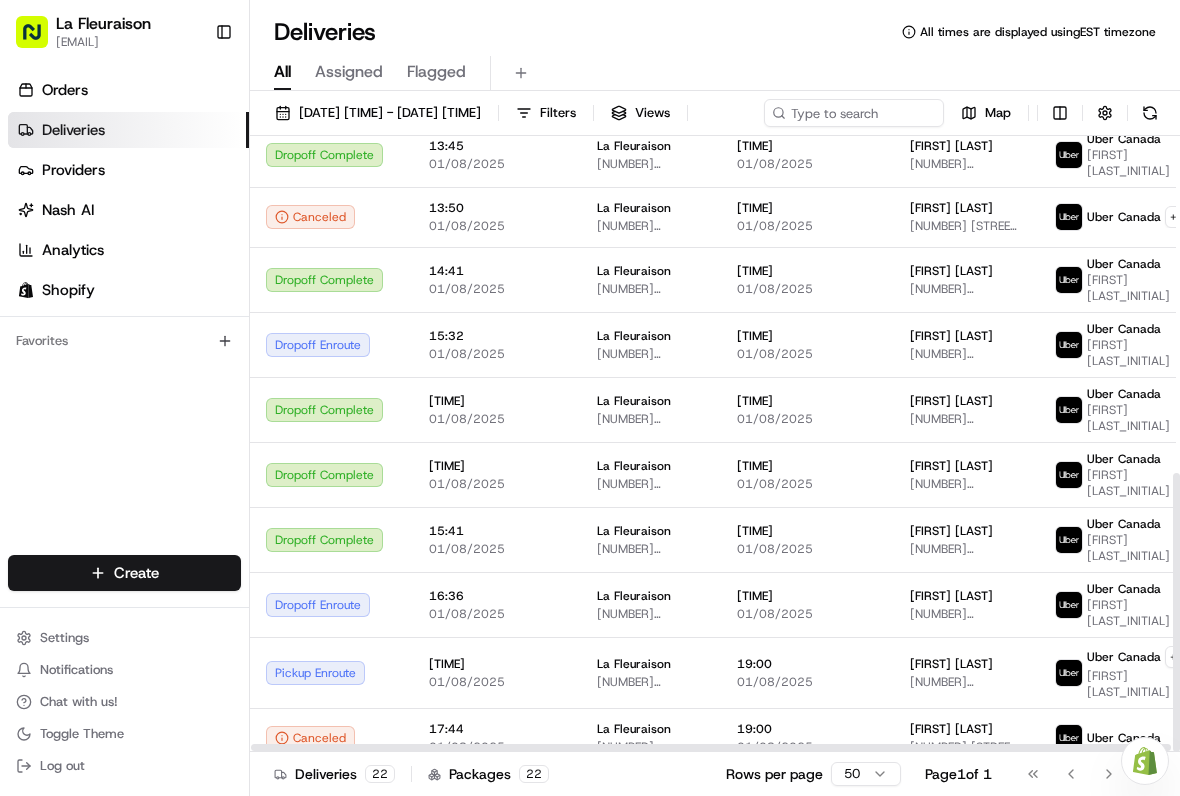 click on "La Fleuraison" at bounding box center [651, 664] 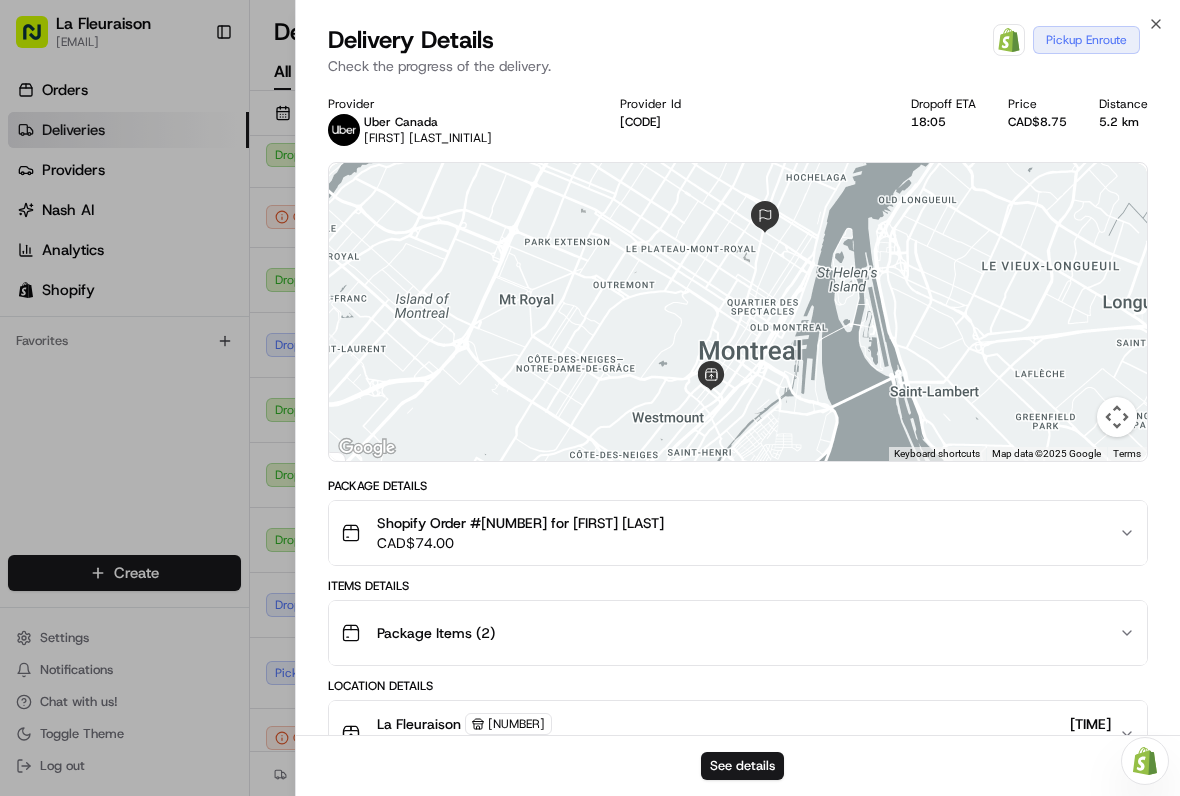 click at bounding box center [590, 398] 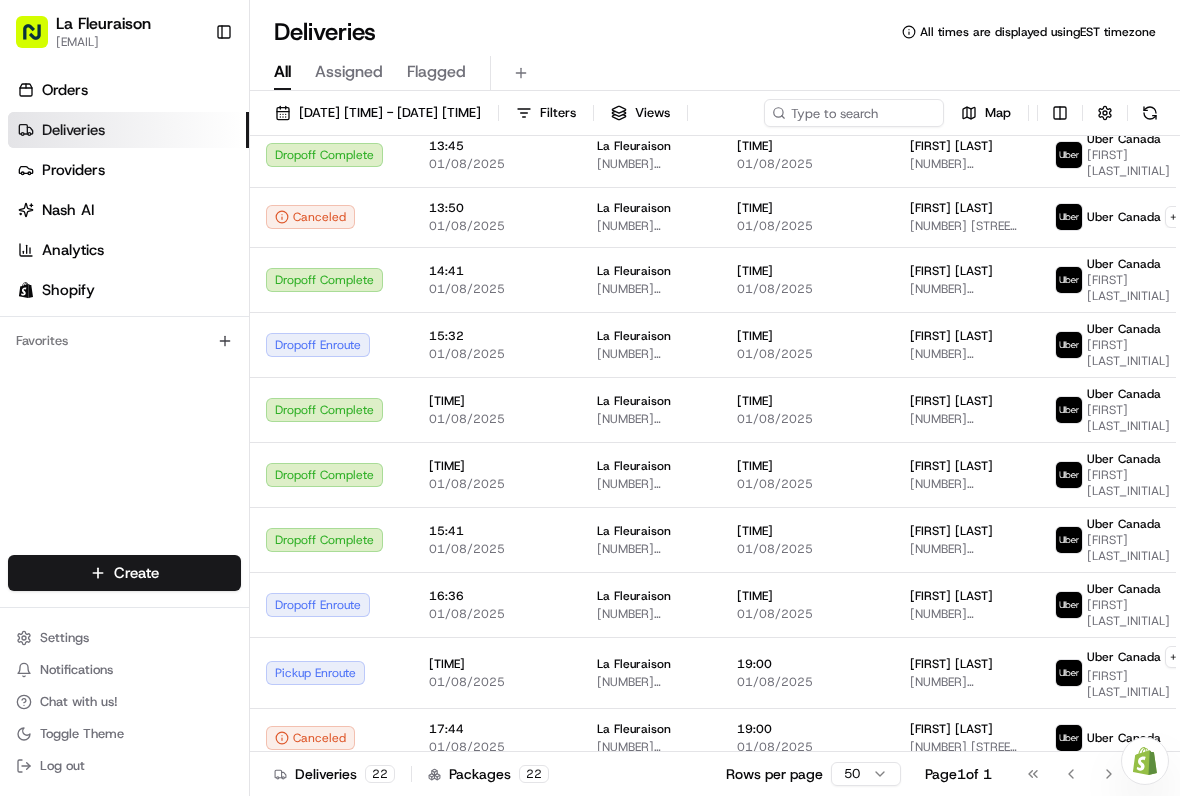 click on "[NUMBER] [STREET], [CITY], [PROVINCE] [POSTAL_CODE], [COUNTRY_ABBR]" at bounding box center (651, 682) 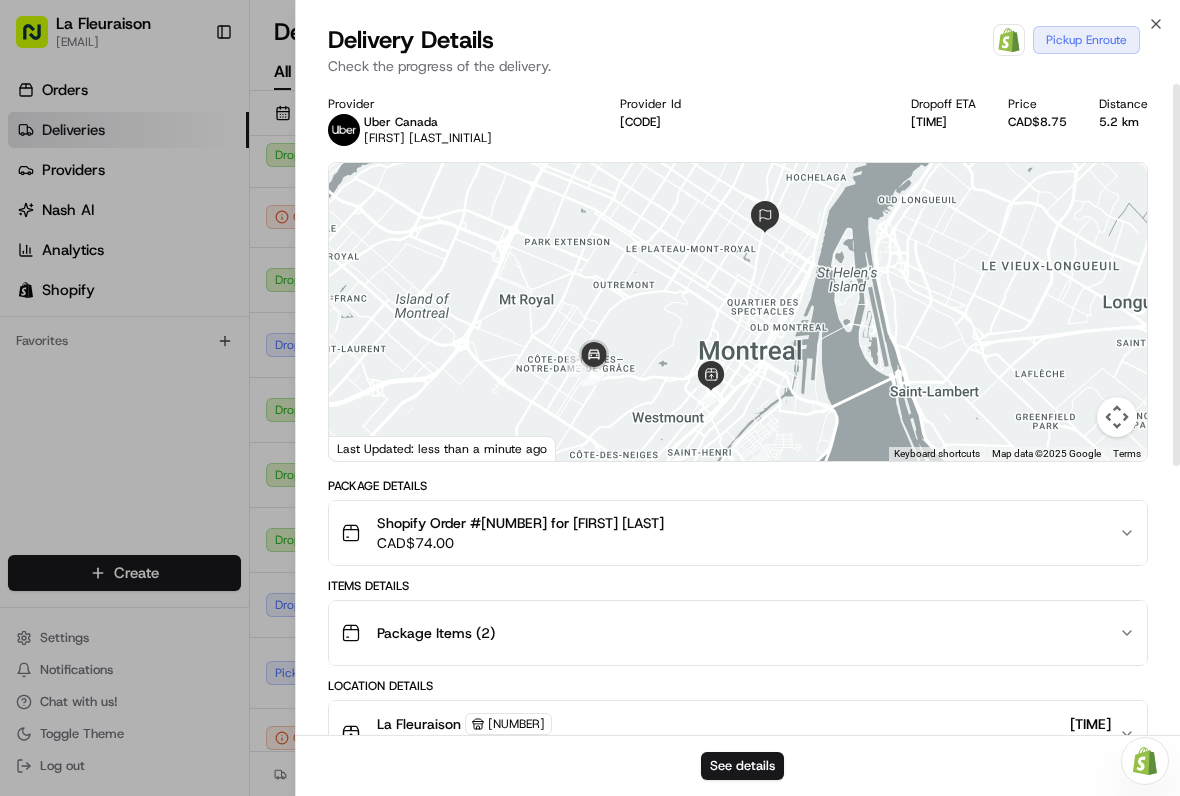 scroll, scrollTop: 0, scrollLeft: 0, axis: both 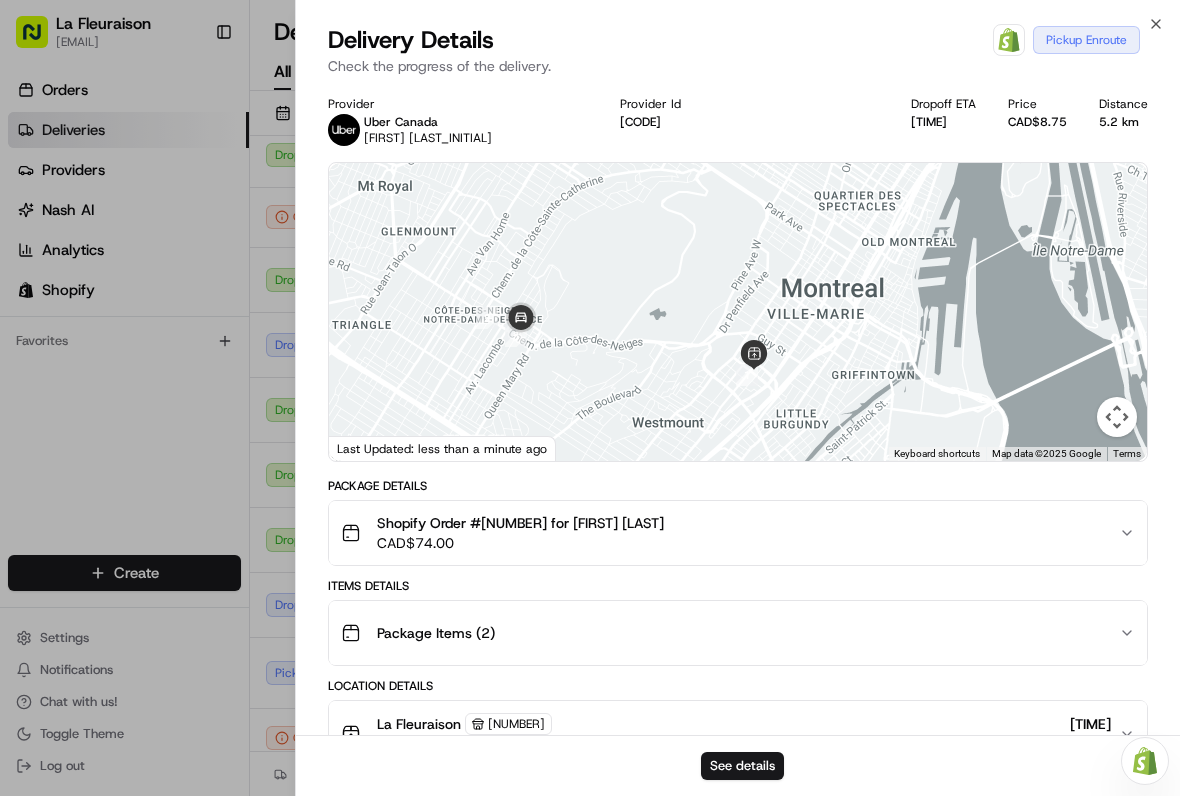 click at bounding box center [590, 398] 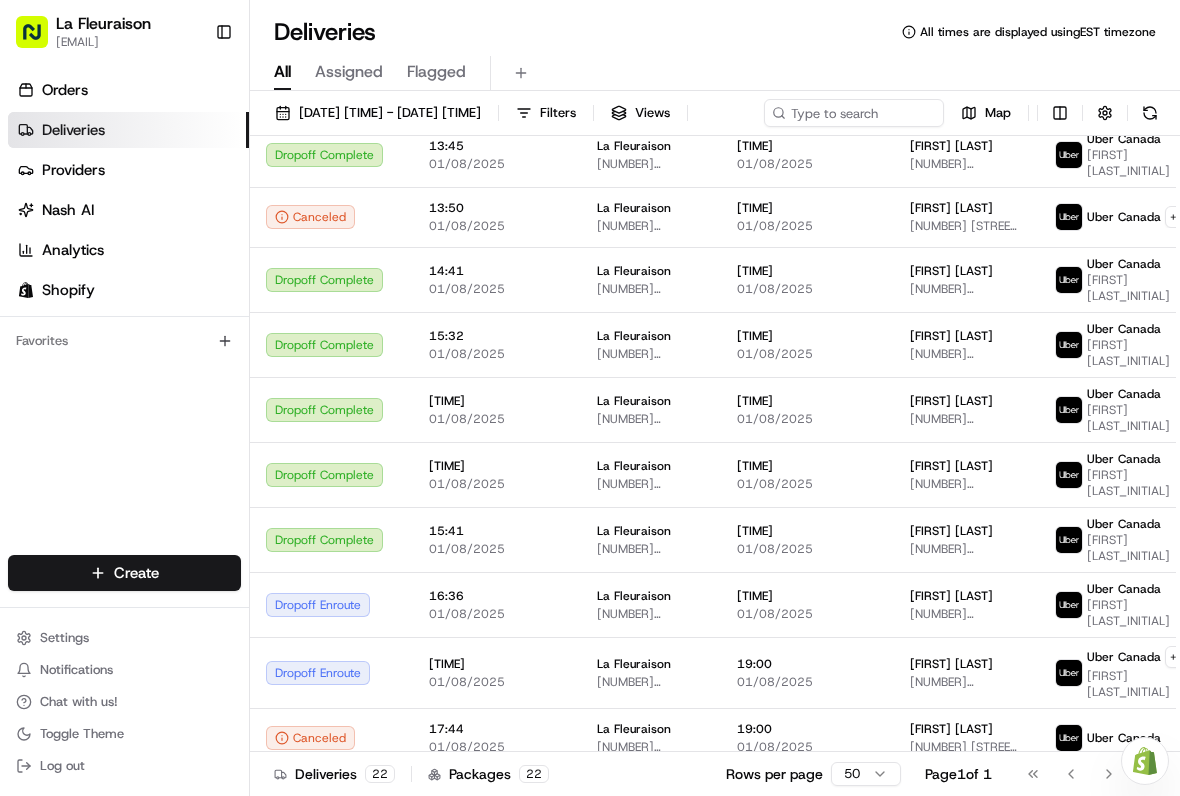 click on "15:32" at bounding box center (497, 336) 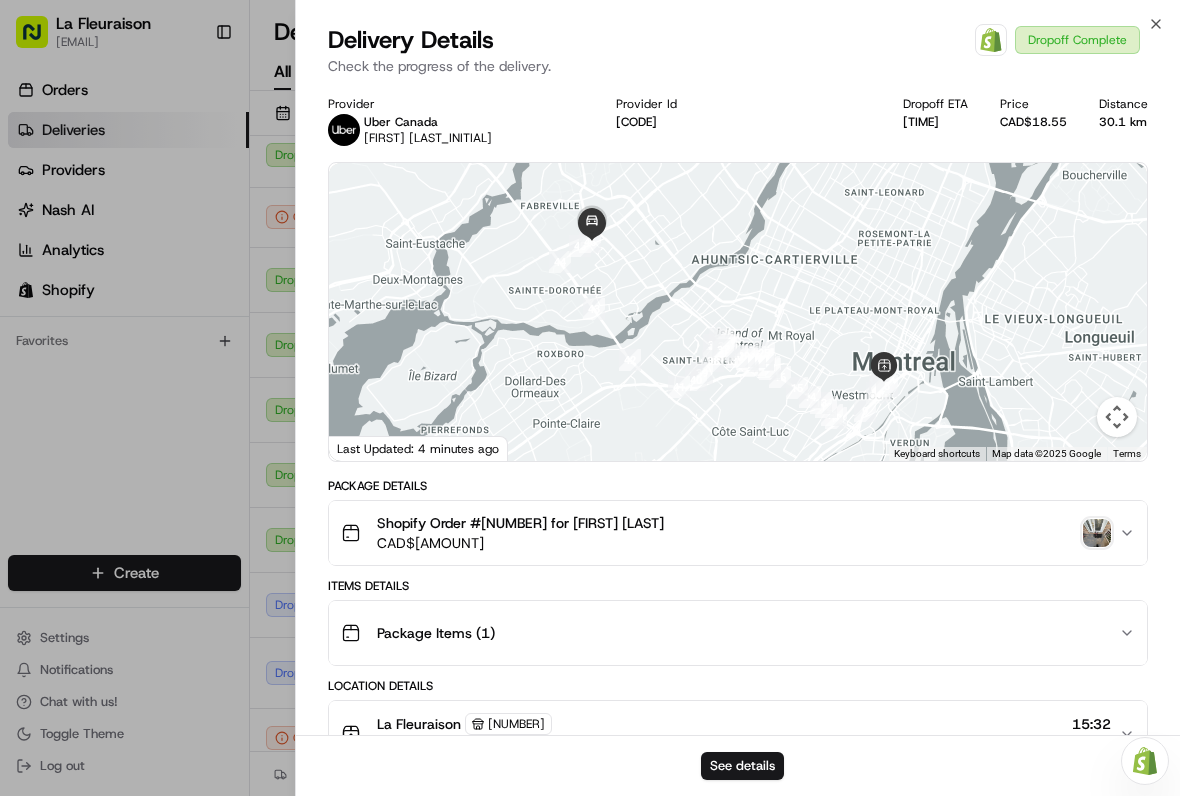 click at bounding box center [590, 398] 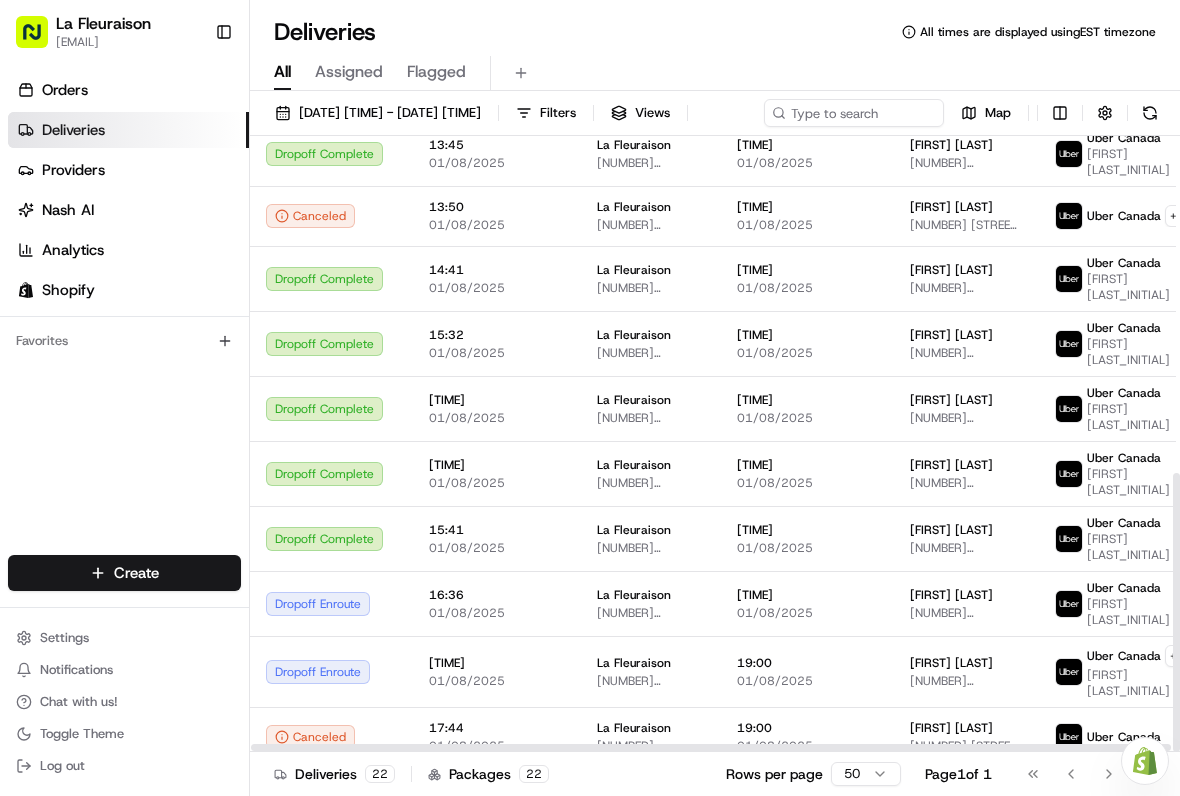 scroll, scrollTop: 744, scrollLeft: 0, axis: vertical 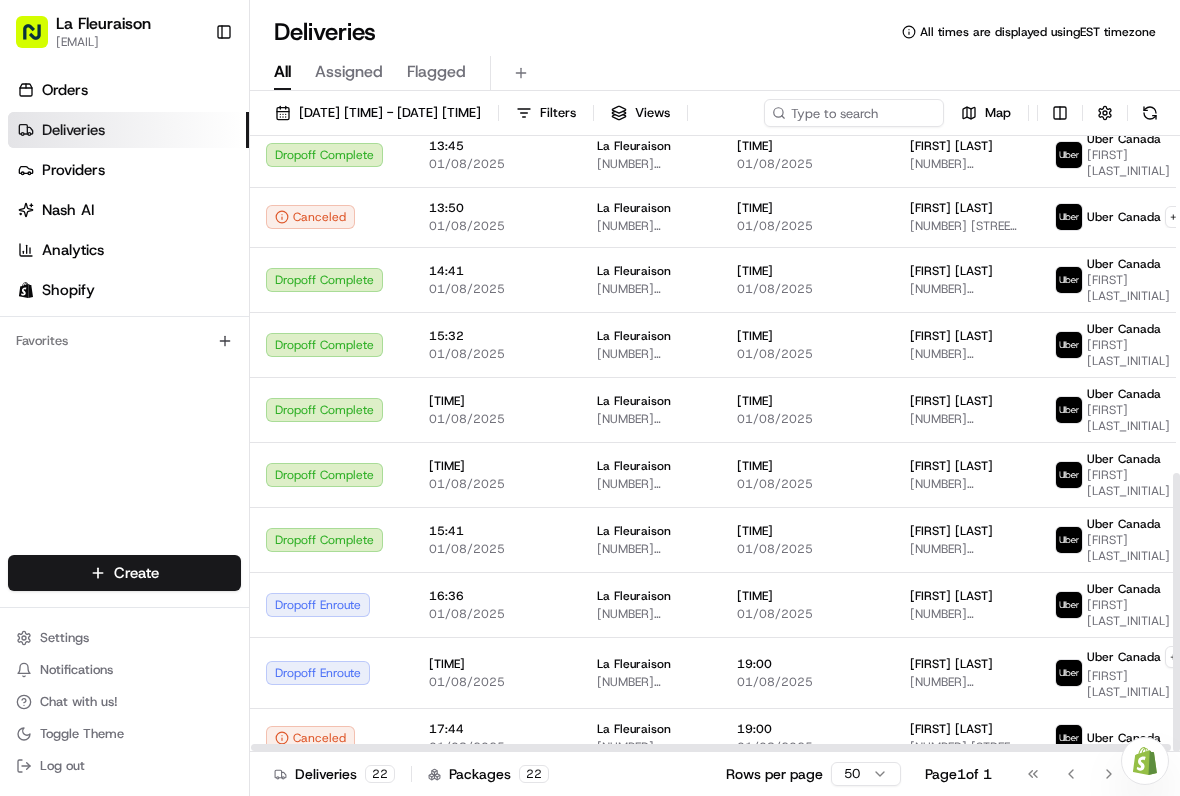 click on "01/08/2025" at bounding box center [497, 614] 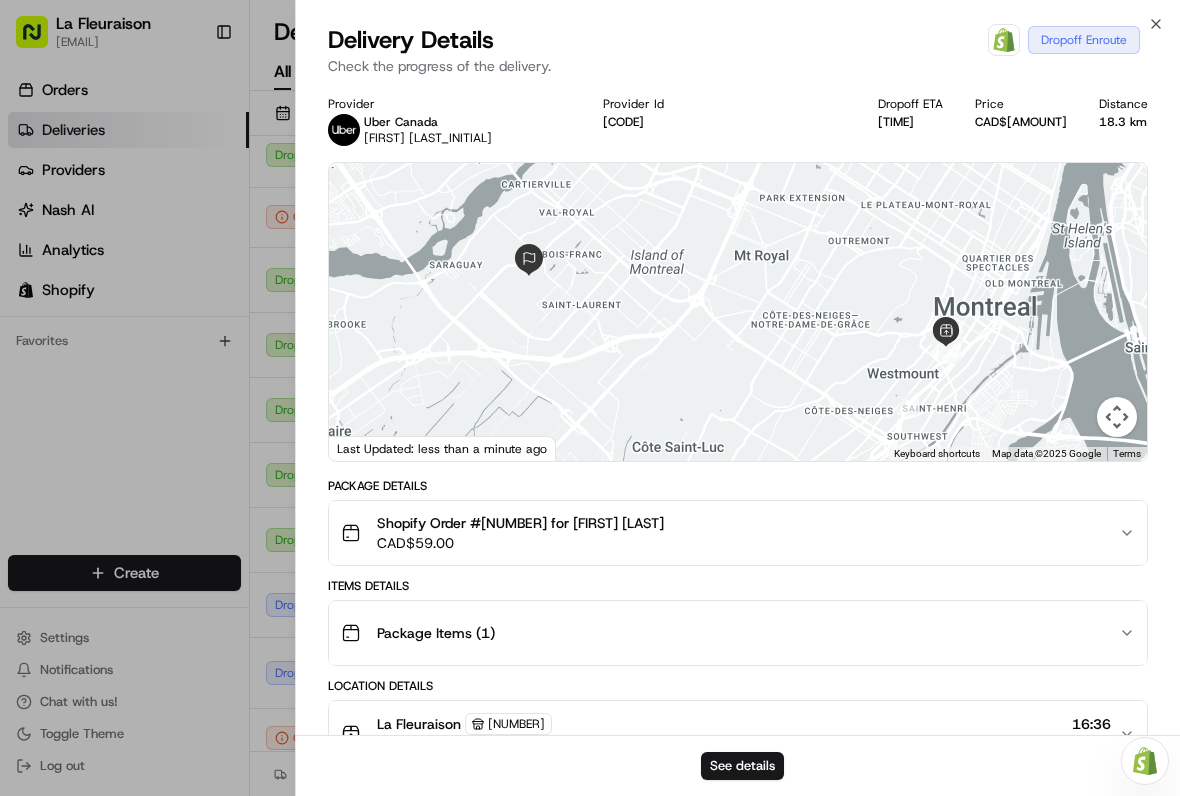 click at bounding box center (590, 398) 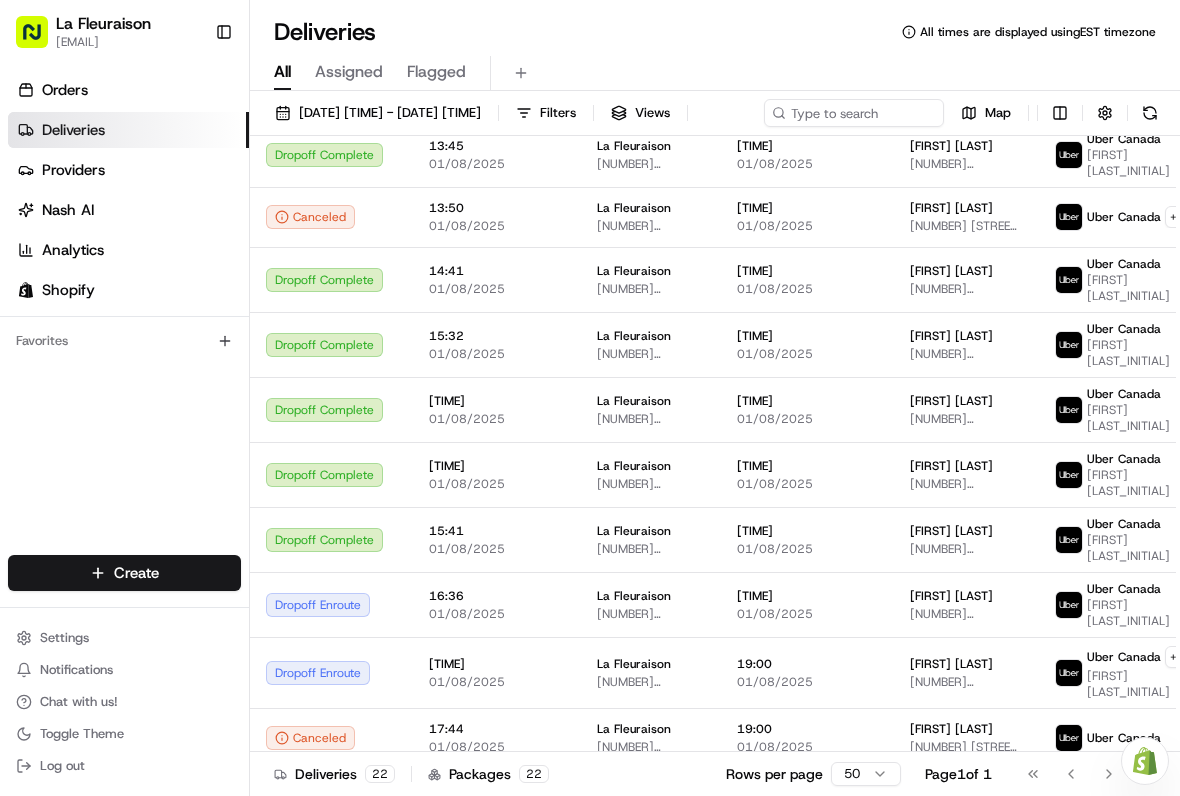 click on "01/08/2025" at bounding box center (497, 682) 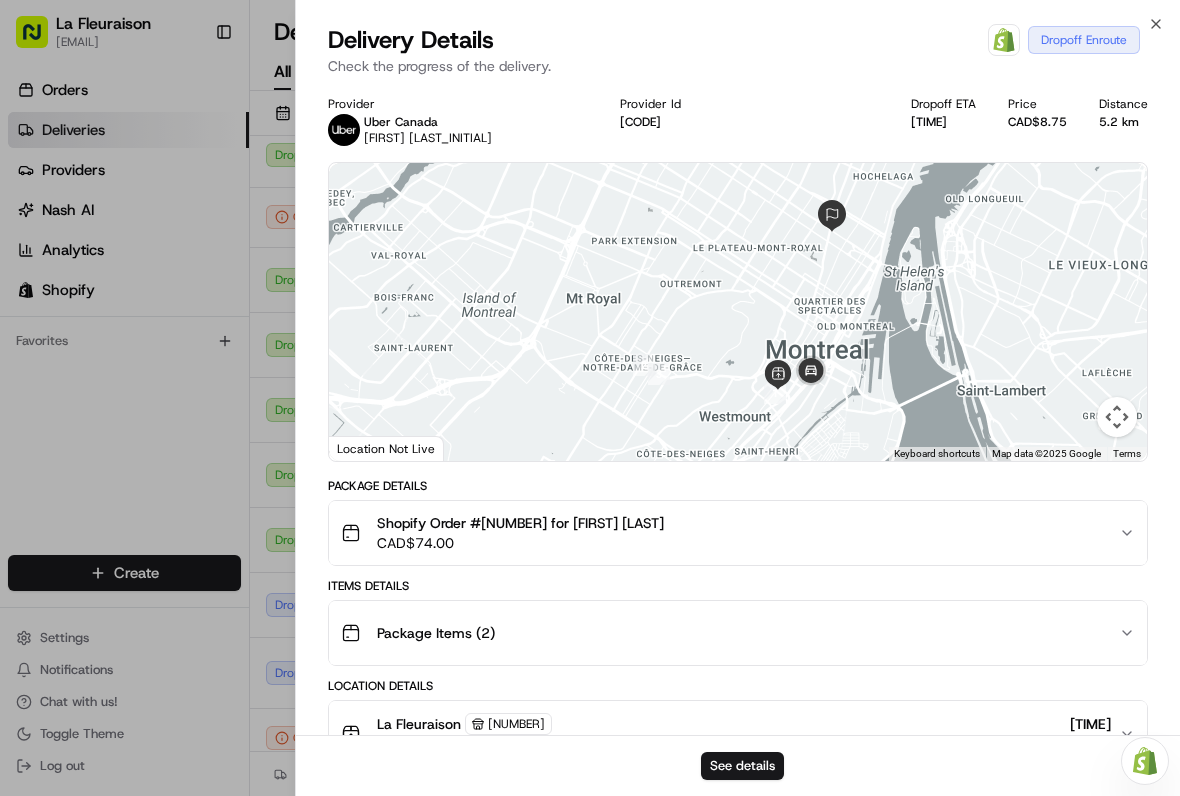 click at bounding box center (590, 398) 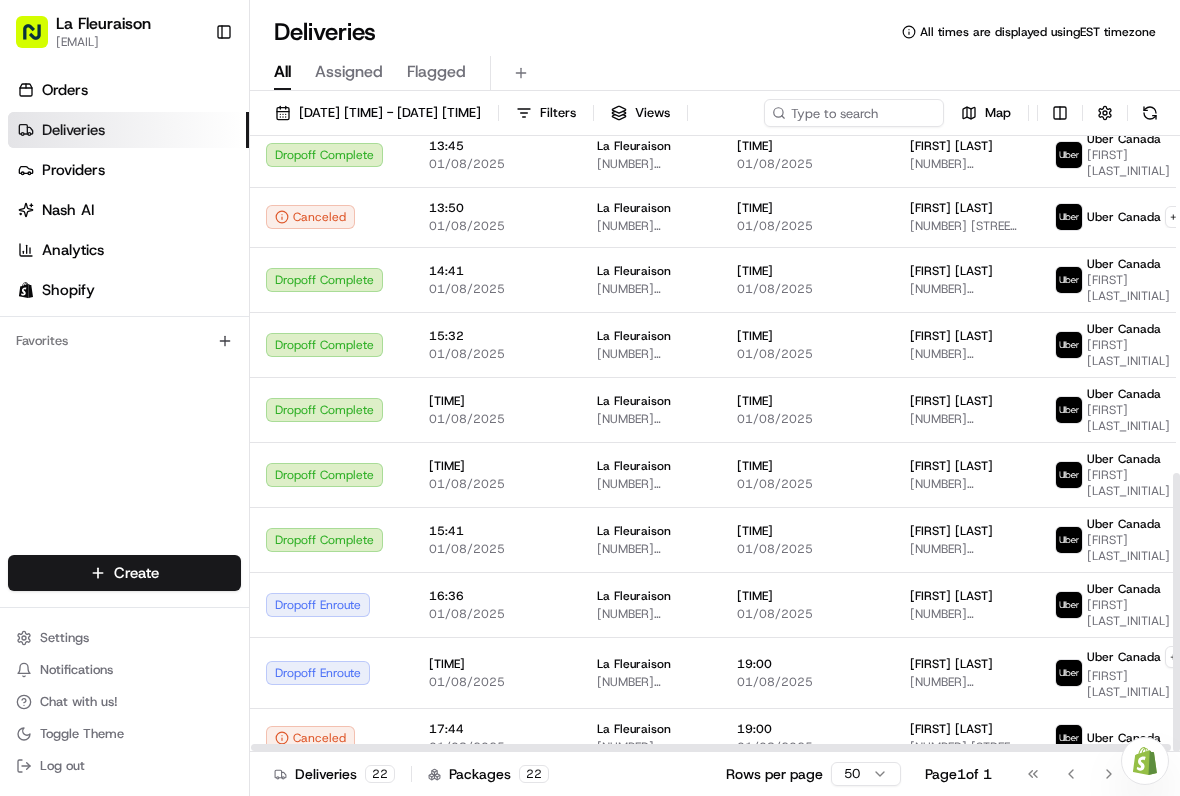 click on "01/08/2025" at bounding box center (497, 549) 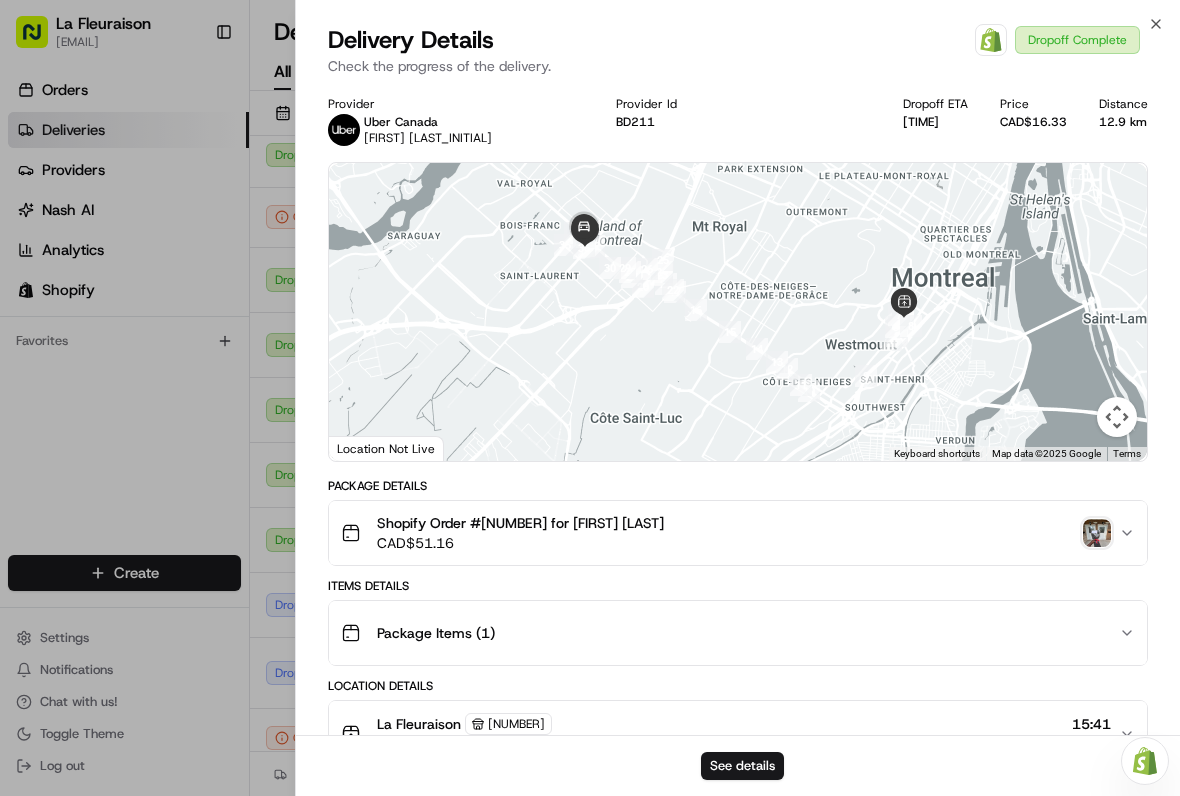 click at bounding box center [590, 398] 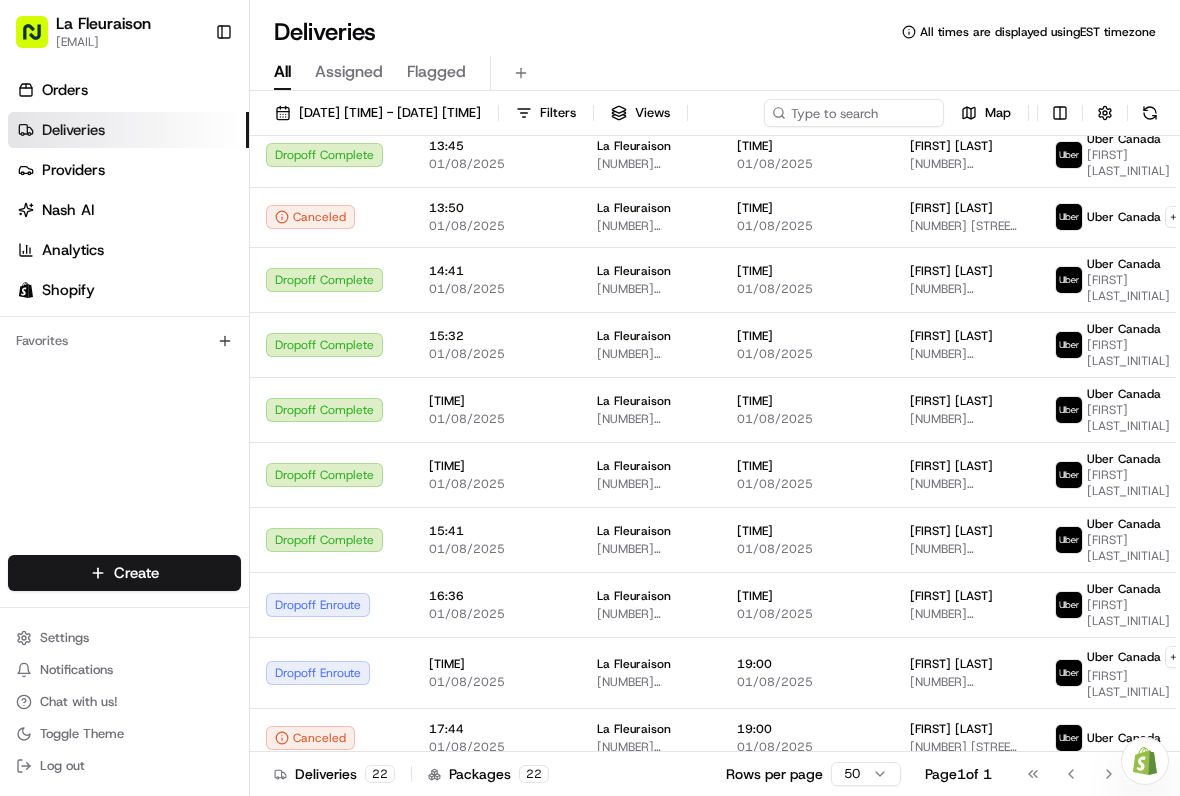 click on "[TIME]" at bounding box center (497, 466) 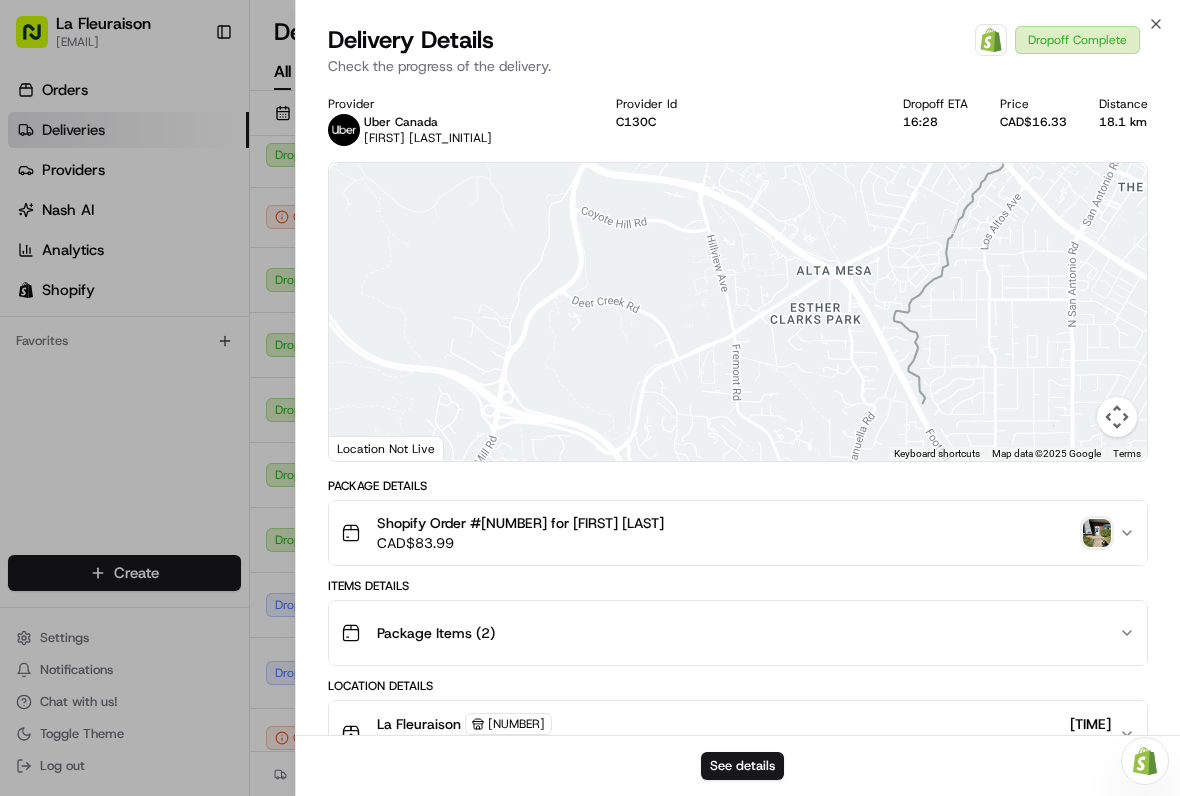click at bounding box center (590, 398) 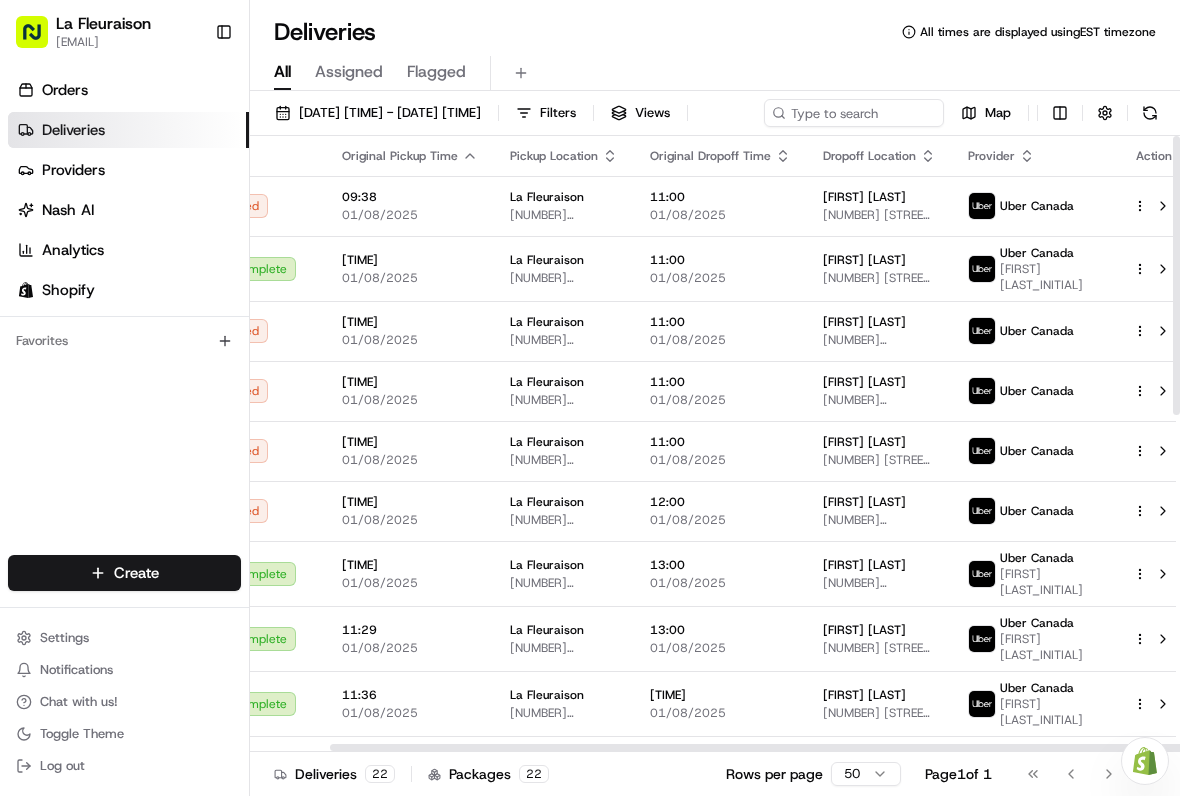 scroll, scrollTop: 0, scrollLeft: 87, axis: horizontal 